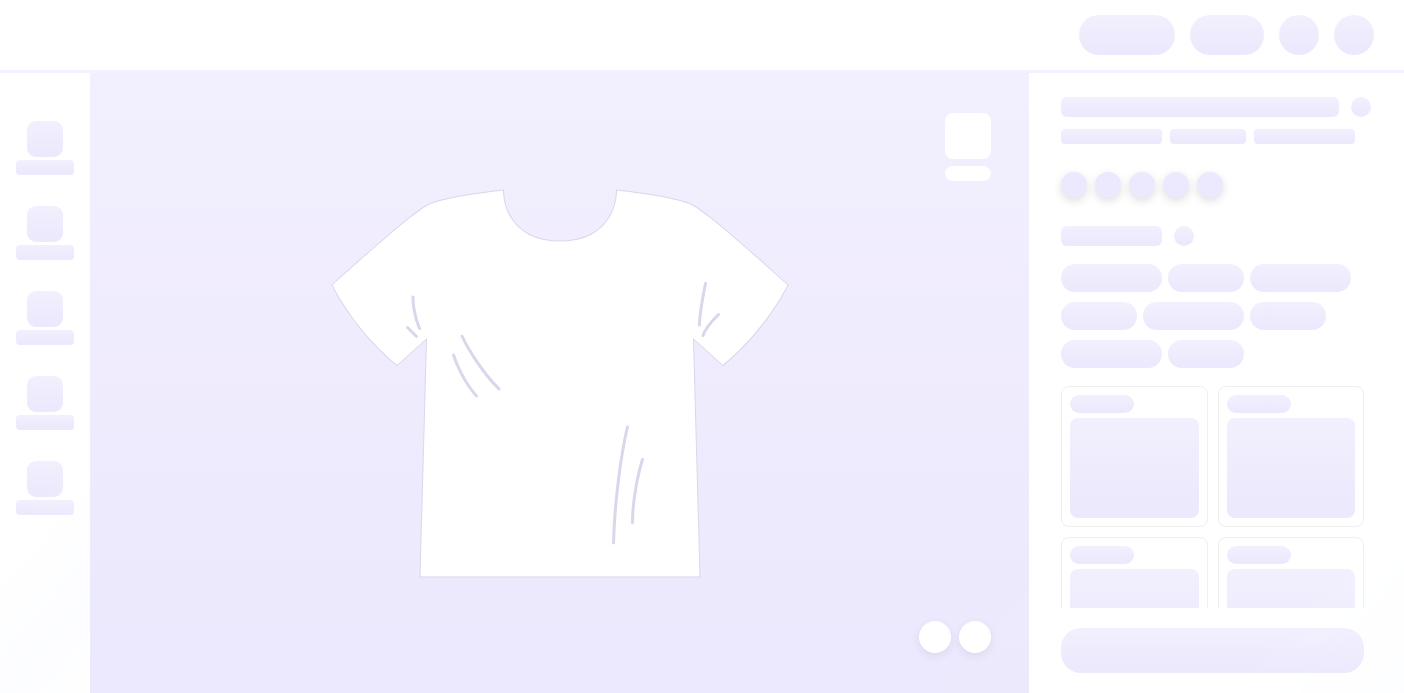 scroll, scrollTop: 0, scrollLeft: 0, axis: both 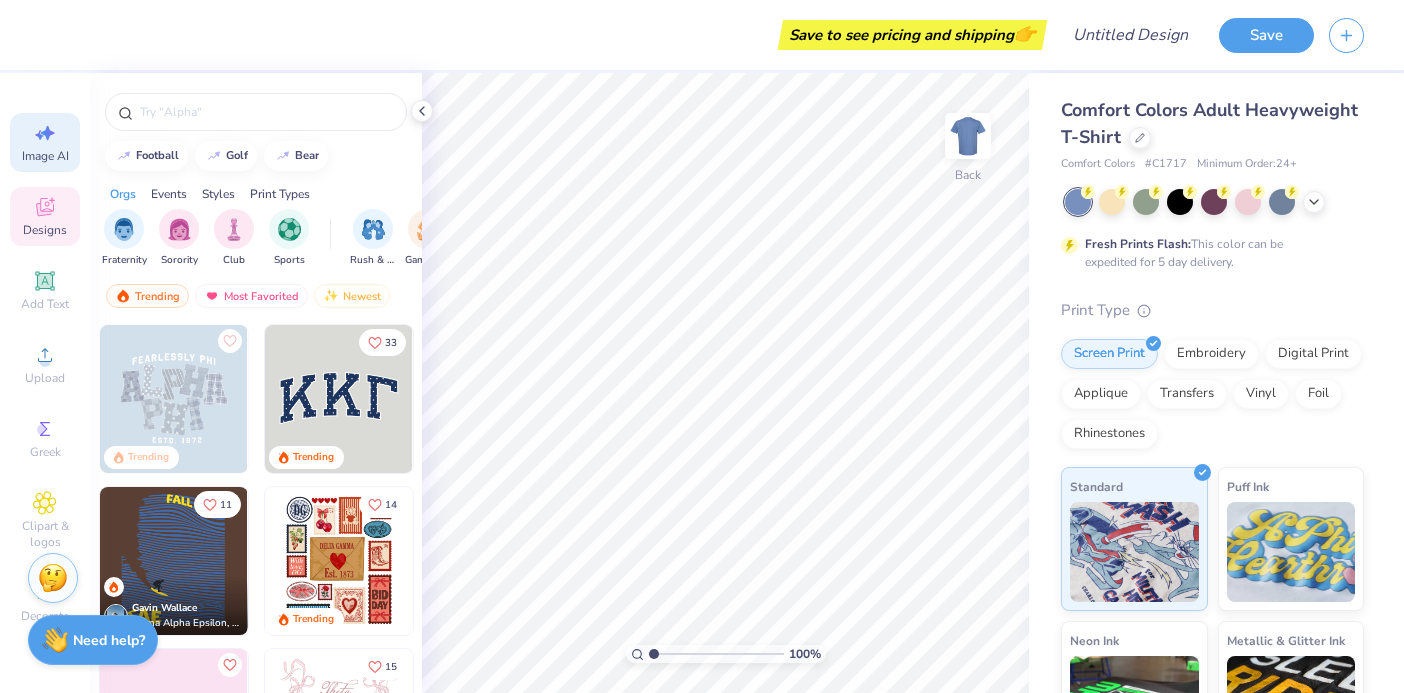 click on "Image AI" at bounding box center [45, 142] 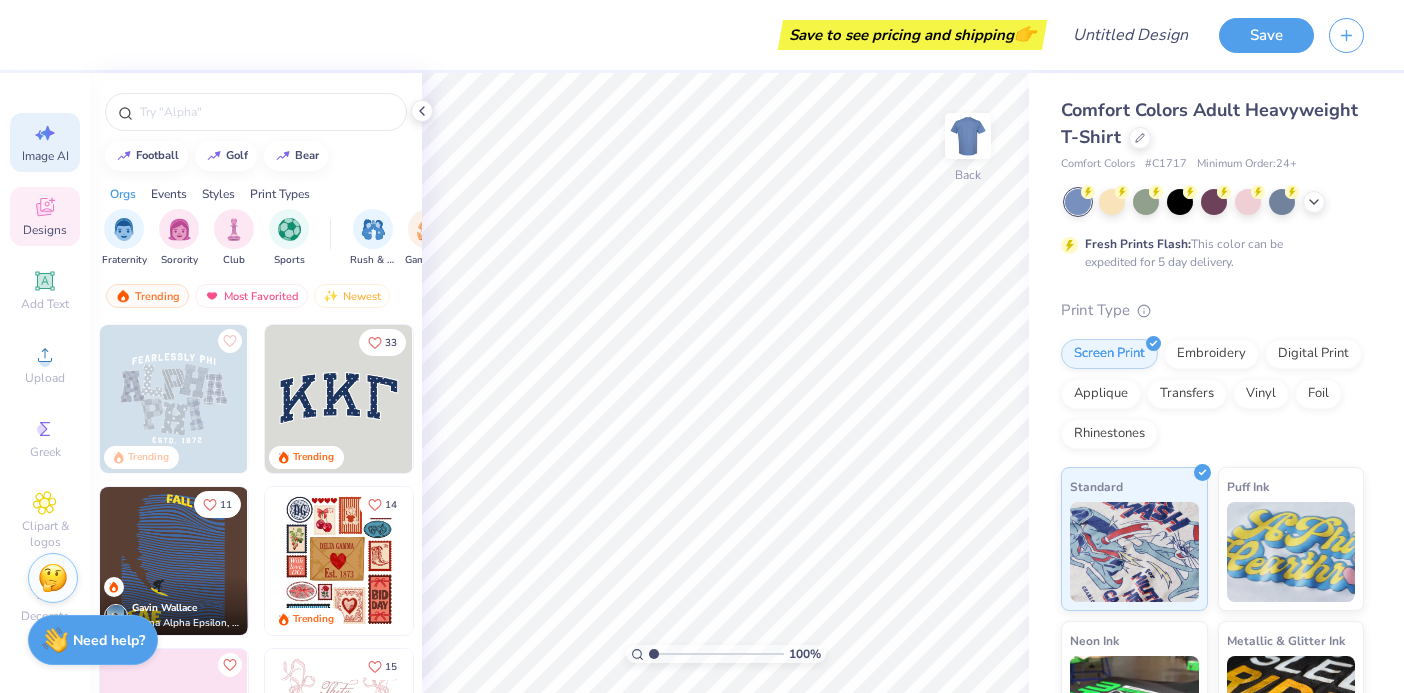 select on "4" 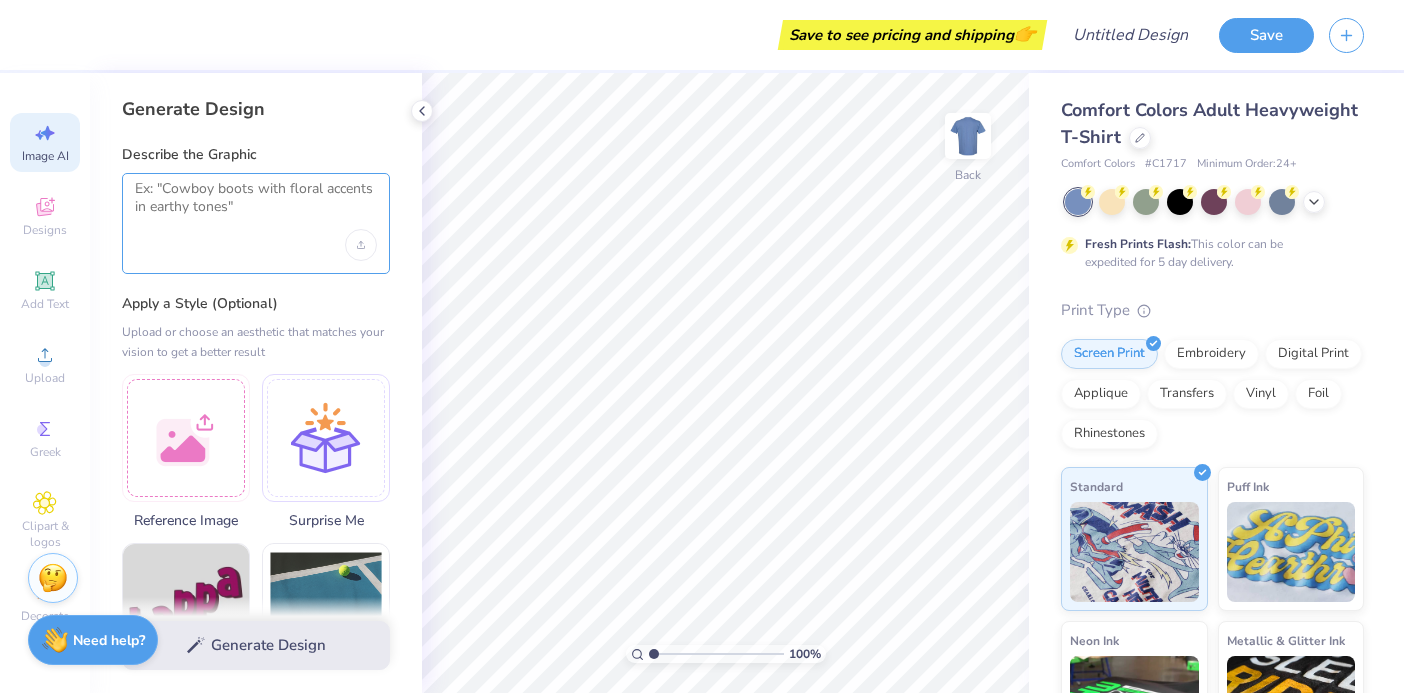click at bounding box center [256, 205] 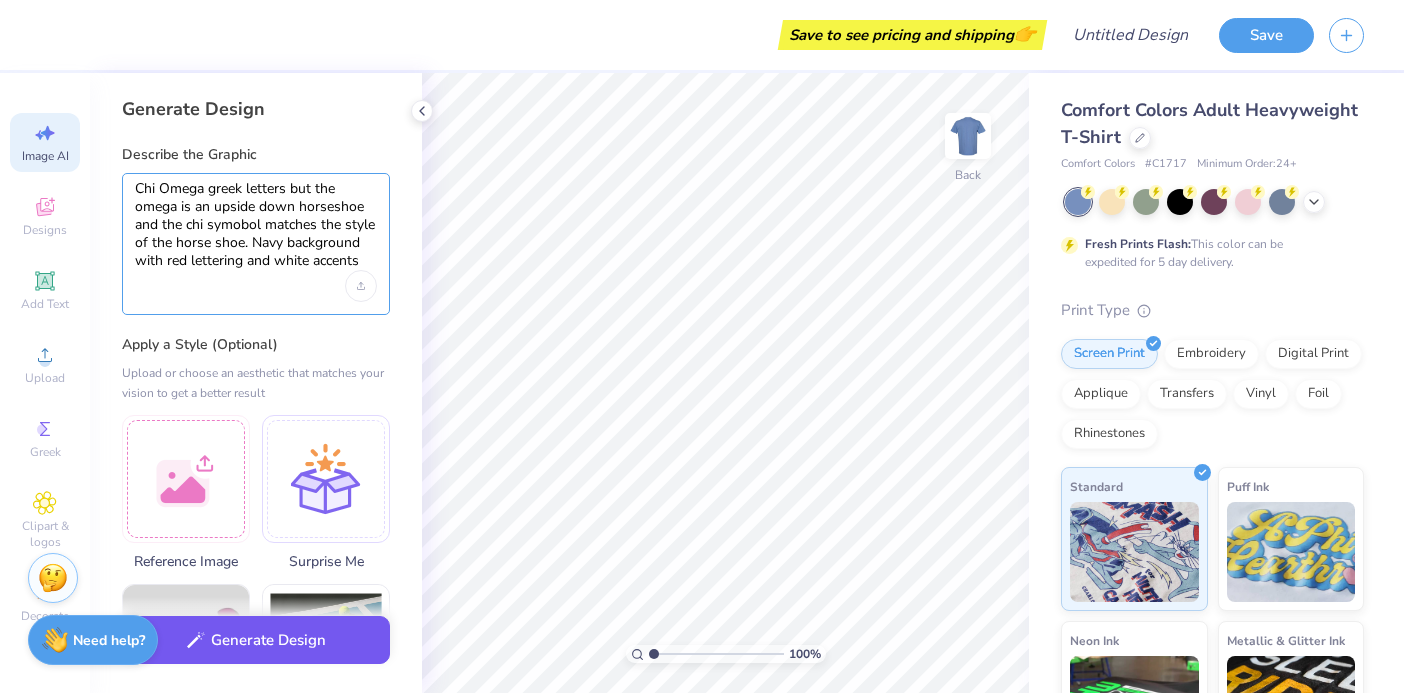 type on "[SYMBOL] [SYMBOL] greek letters but the [SYMBOL] is an upside down horseshoe and the [SYMBOL] symobol matches the style of the horse shoe. Navy background with red lettering and white accents" 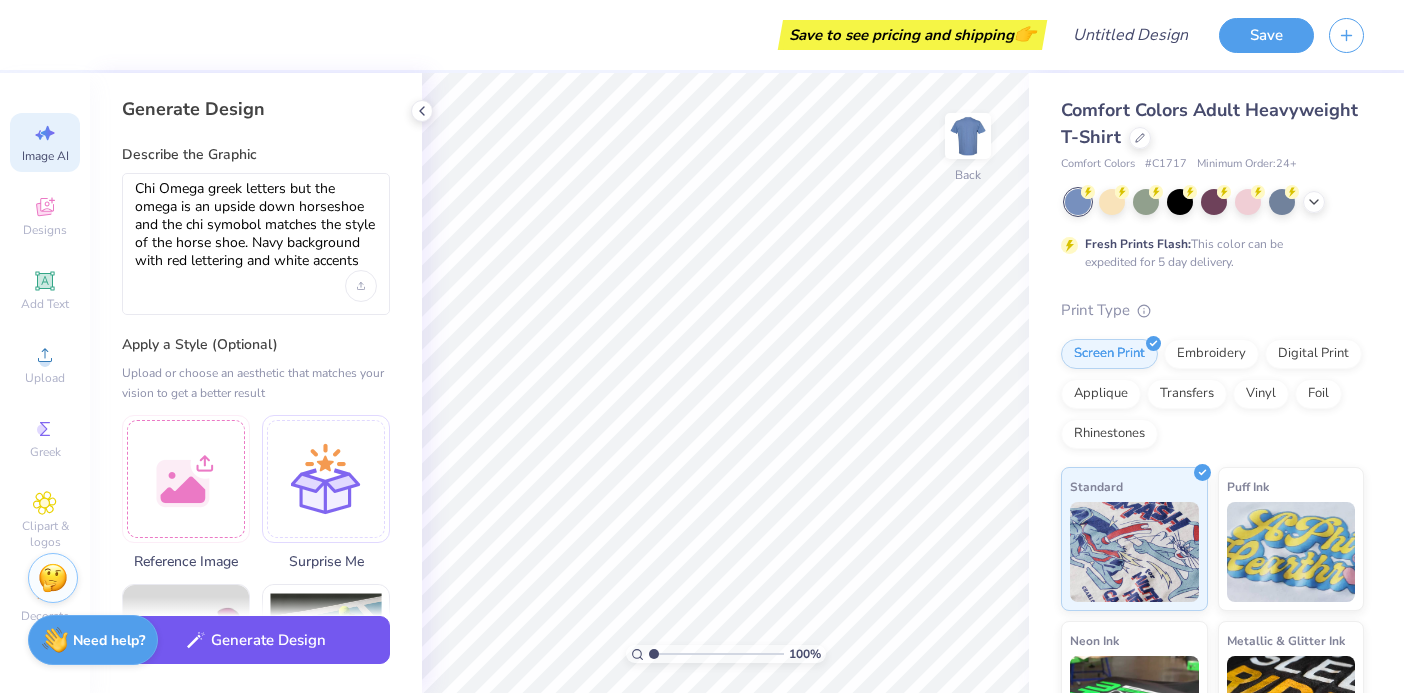 click on "Generate Design" at bounding box center [256, 640] 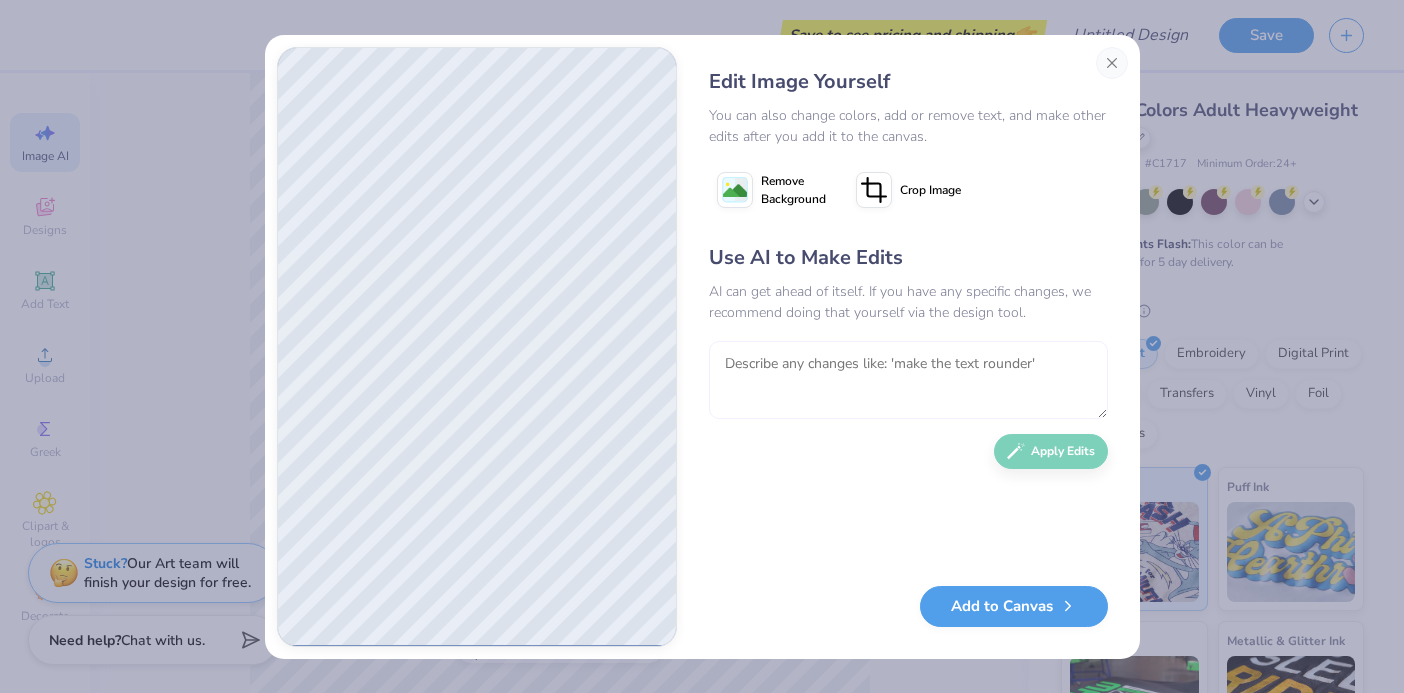 click at bounding box center (908, 380) 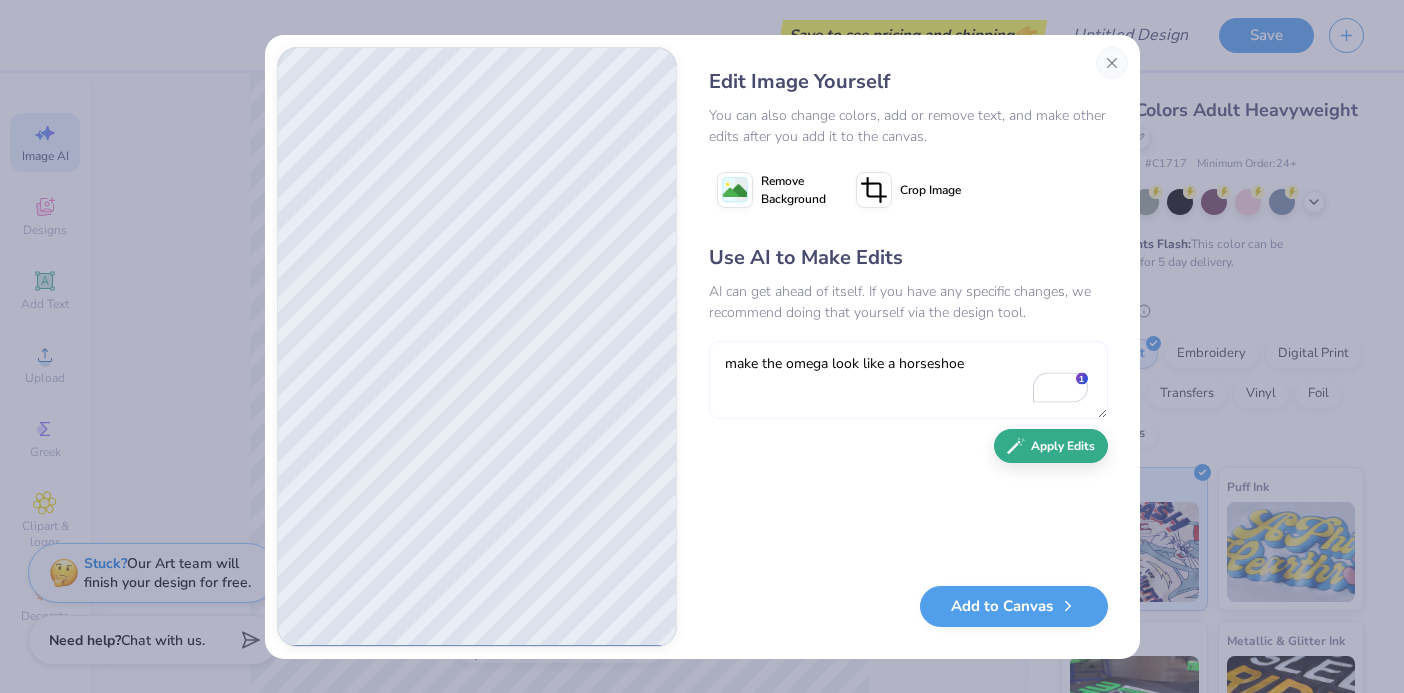 type on "make the omega look like a horseshoe" 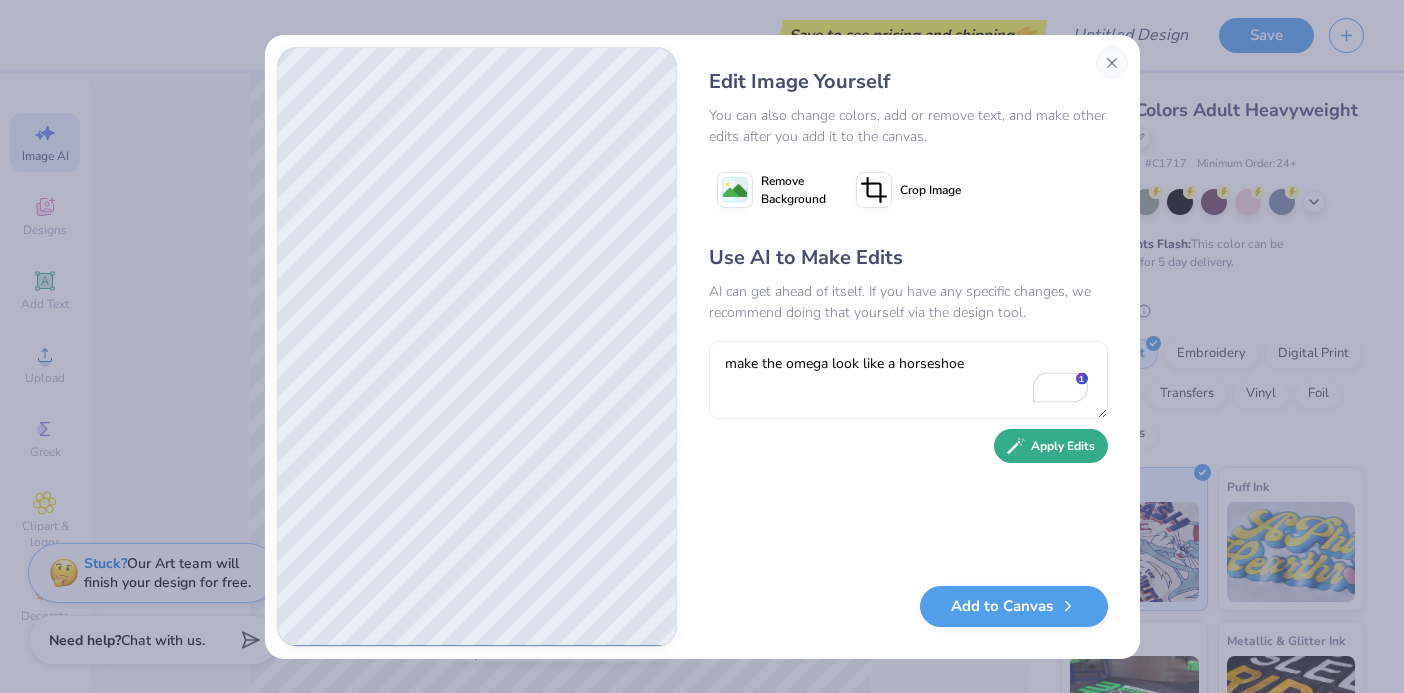click on "Apply Edits" at bounding box center [1051, 446] 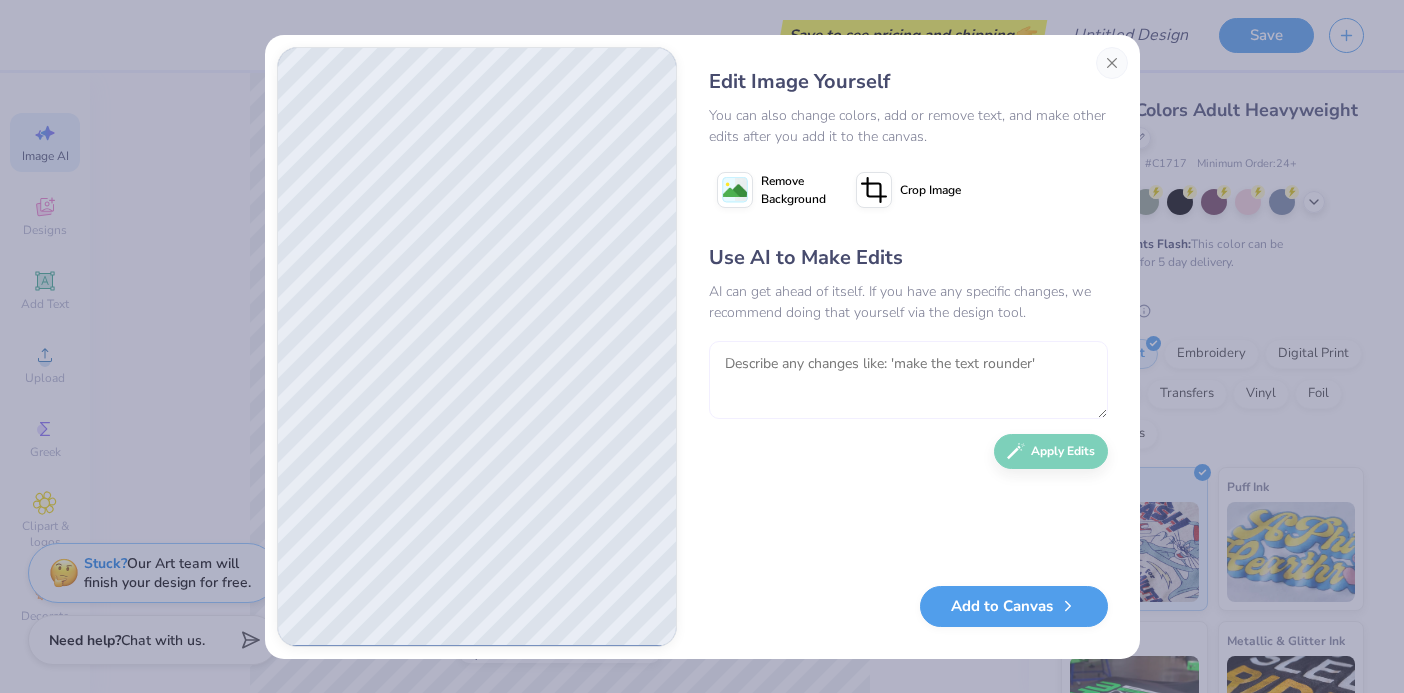 click at bounding box center (908, 380) 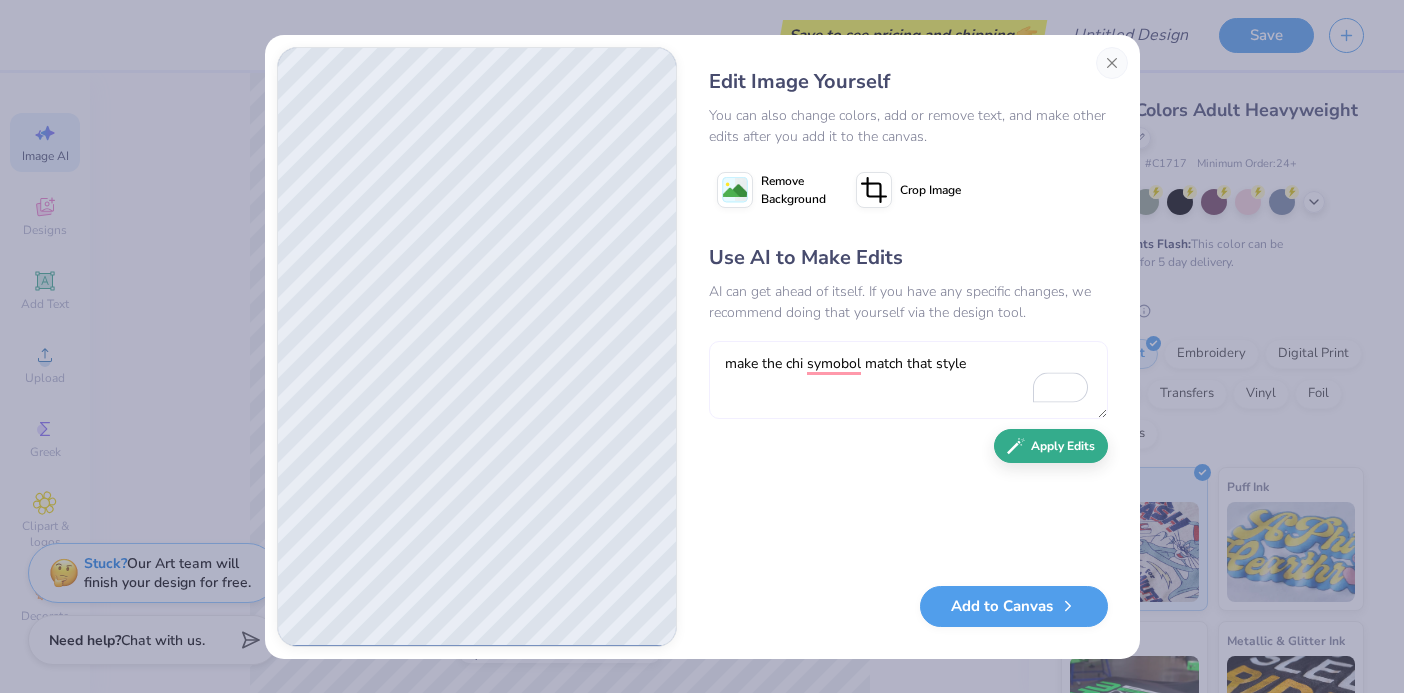 type on "make the chi symobol match that style" 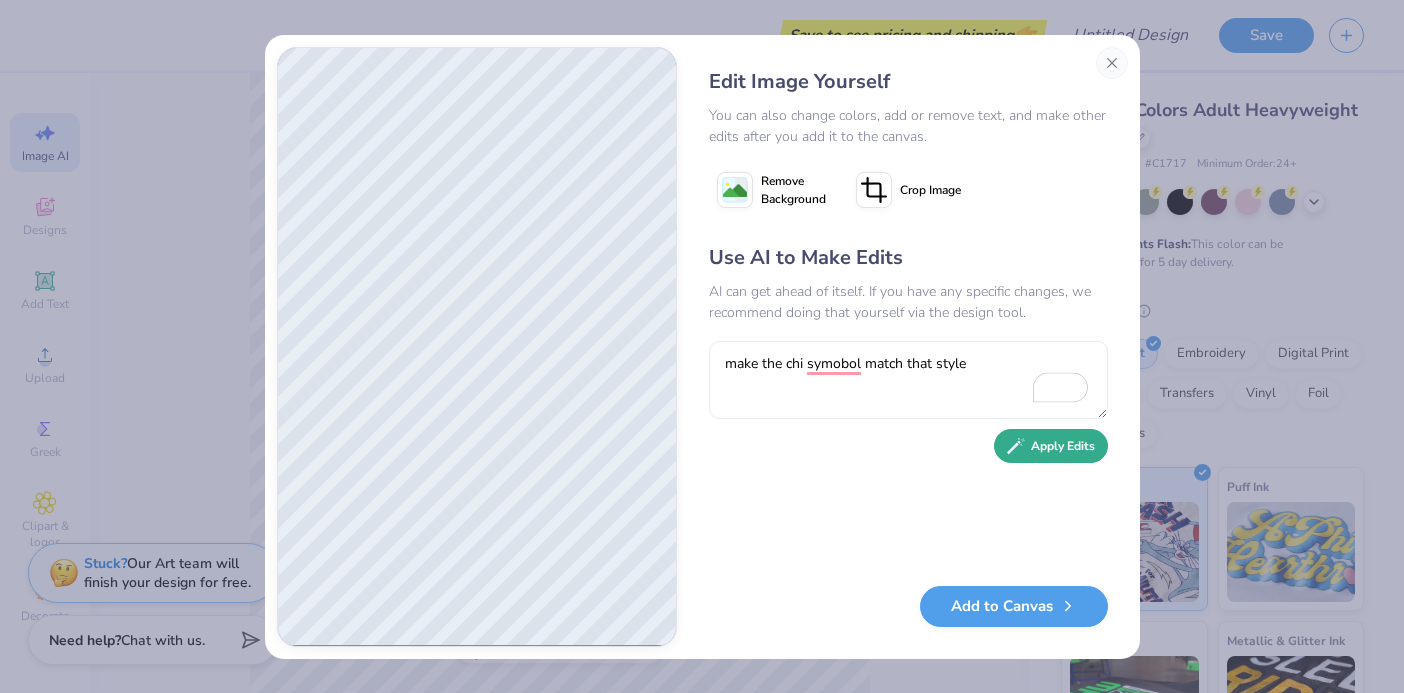 click on "Apply Edits" at bounding box center [1051, 446] 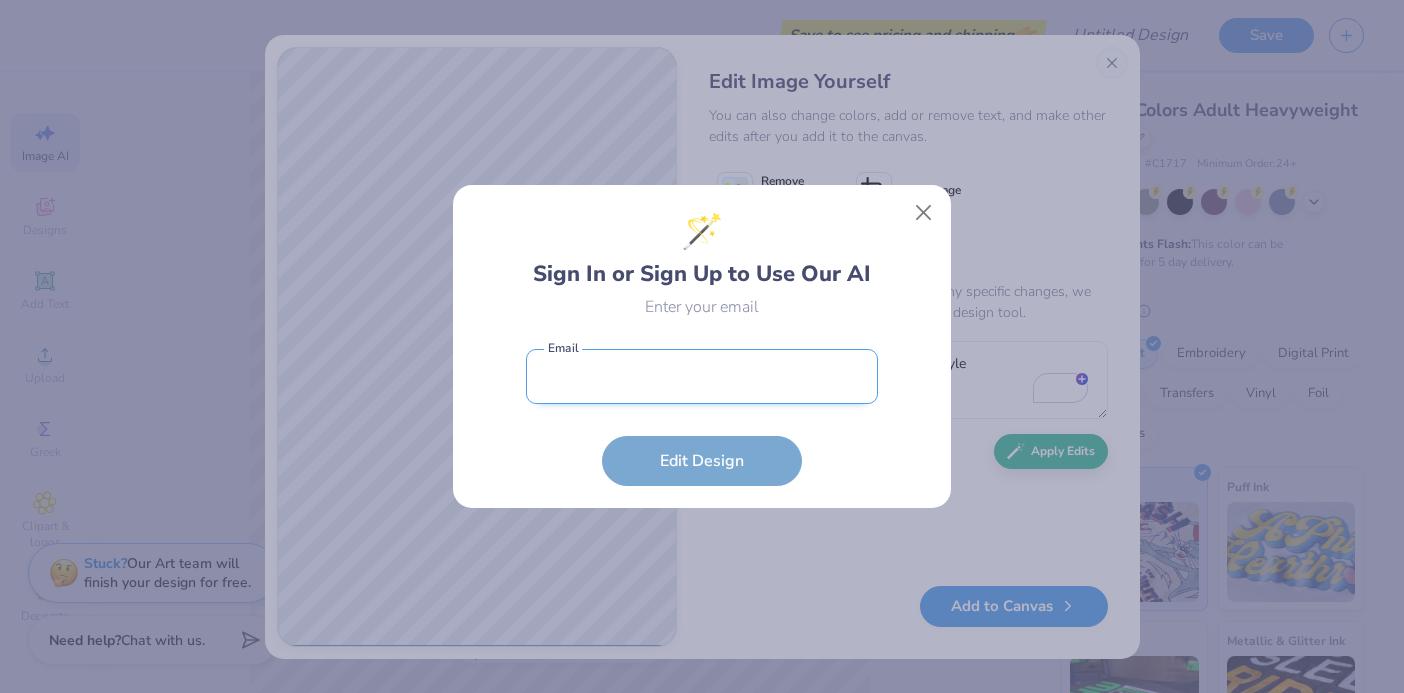 click at bounding box center (702, 376) 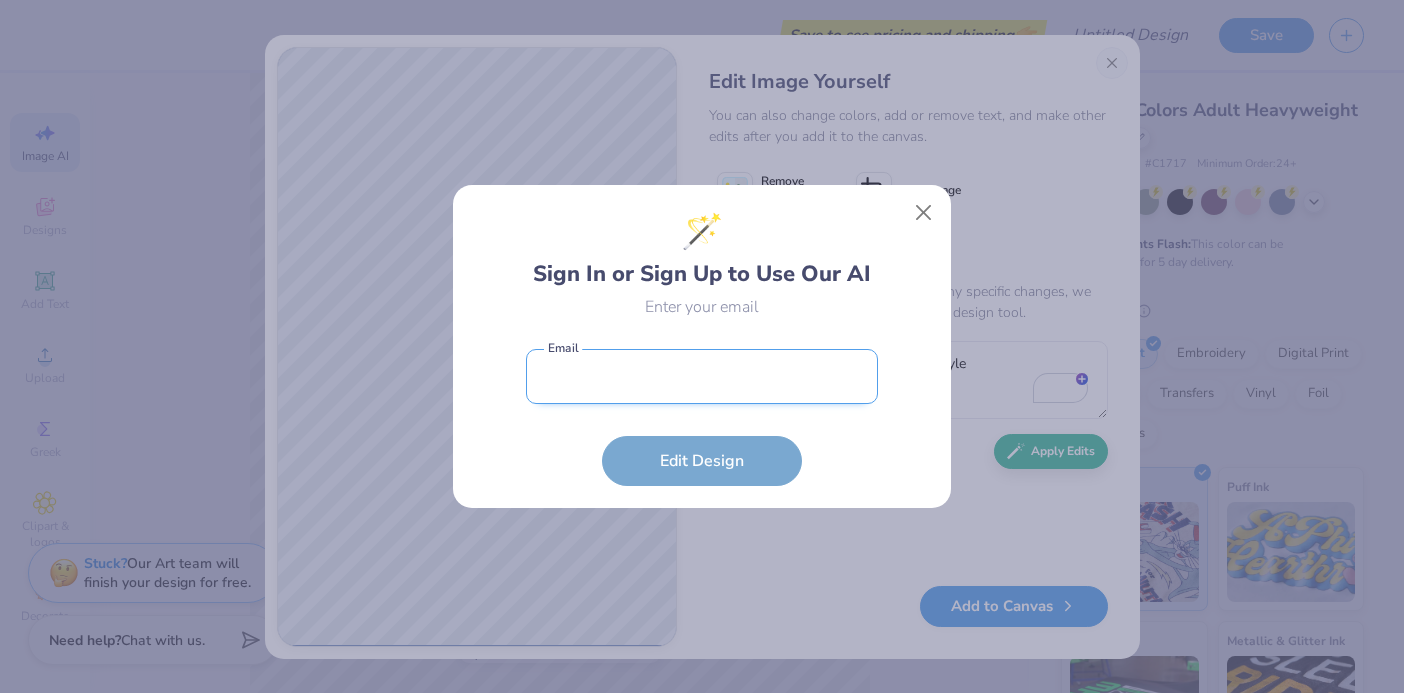 type on "lavoyjr@miamioh.edu" 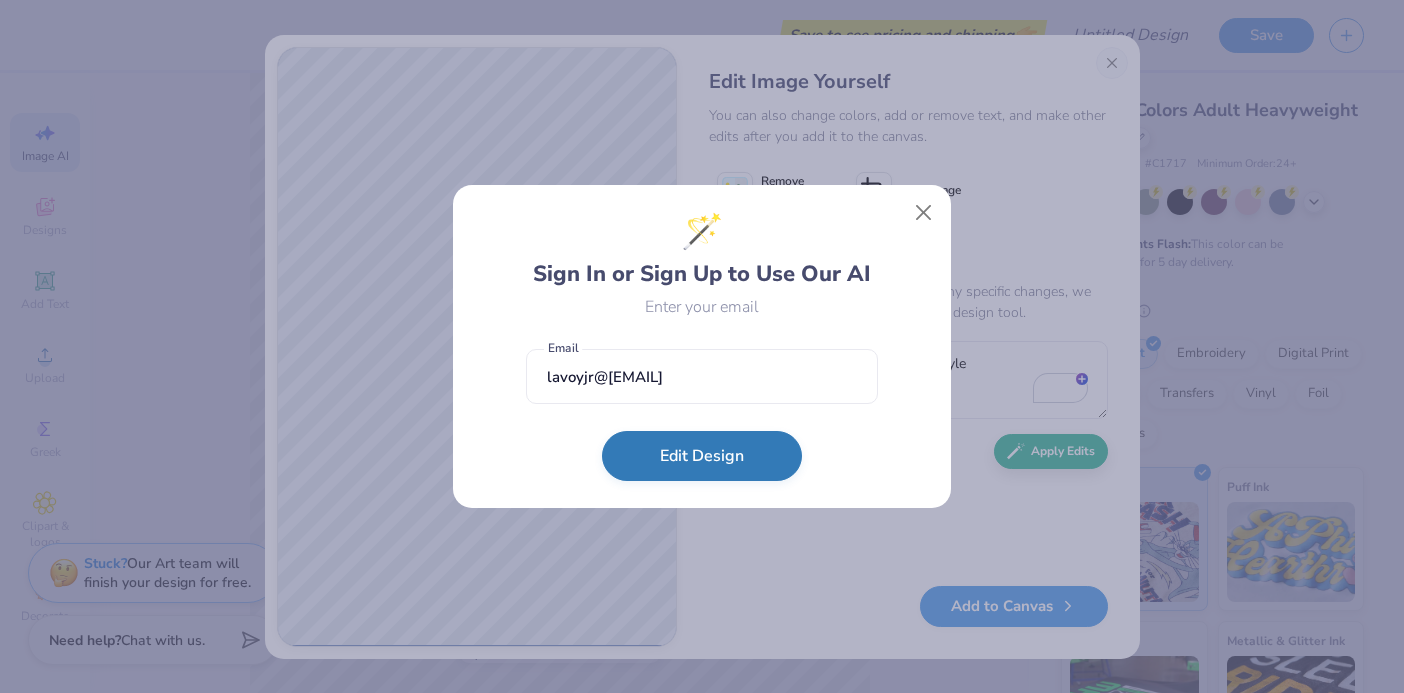 click on "Edit Design" at bounding box center (702, 456) 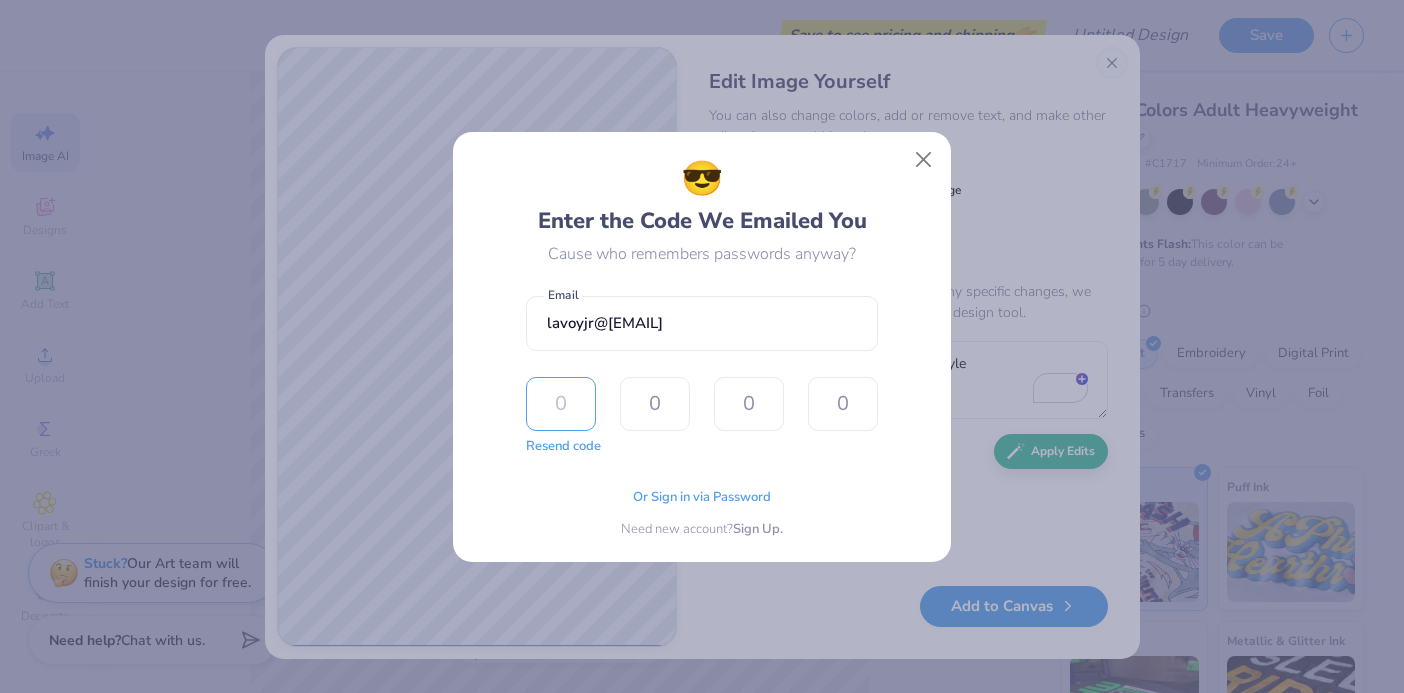 type on "4" 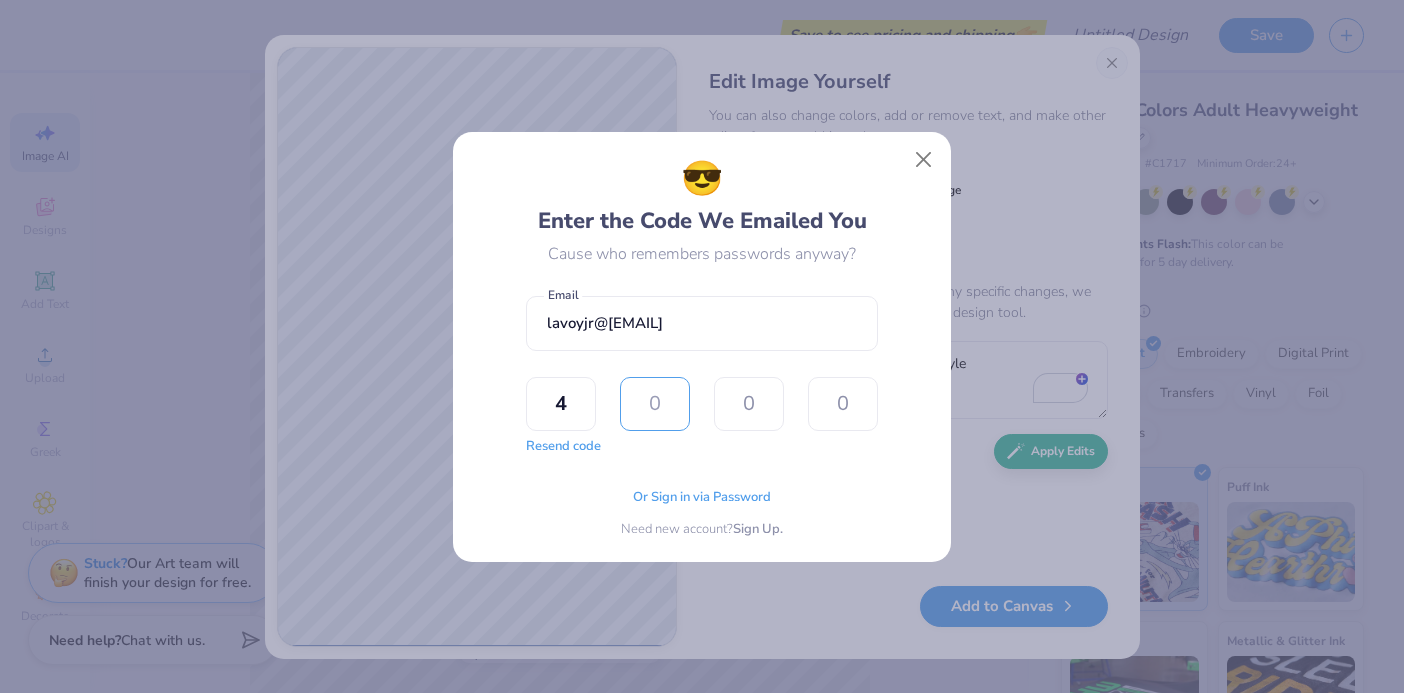 type on "7" 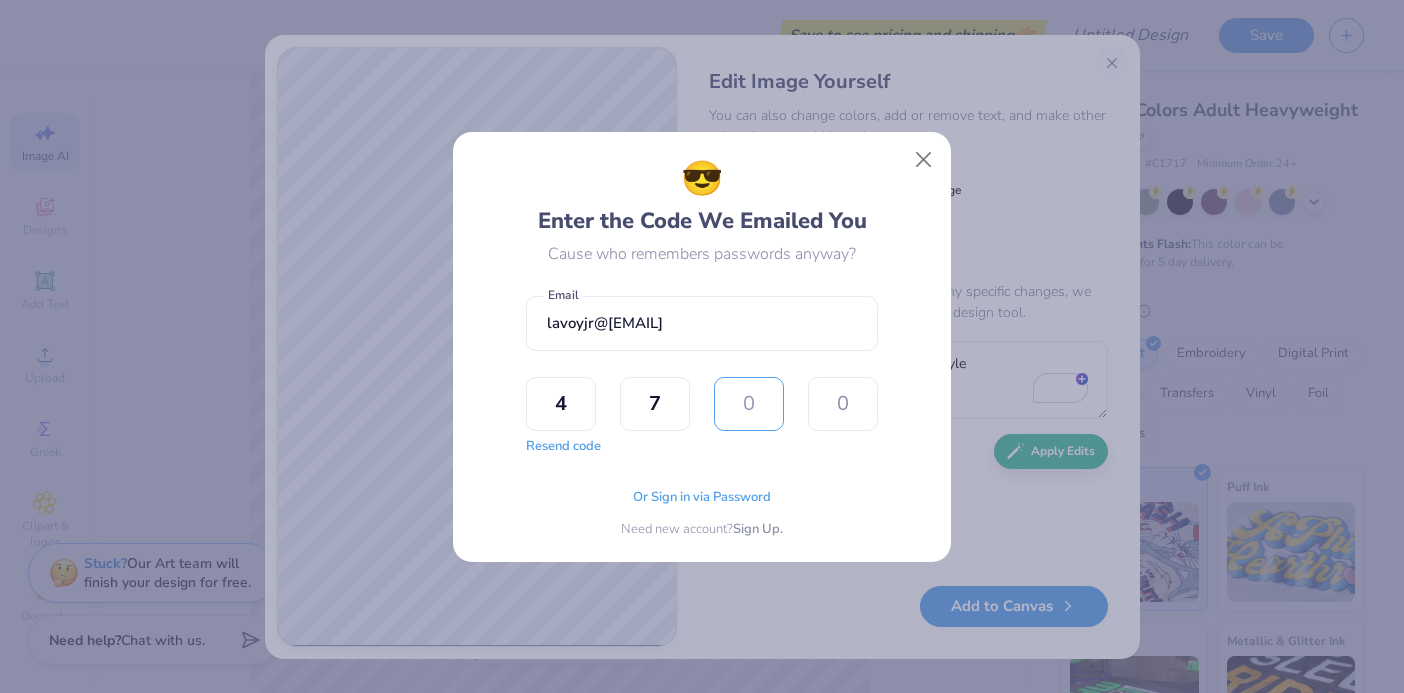 type on "0" 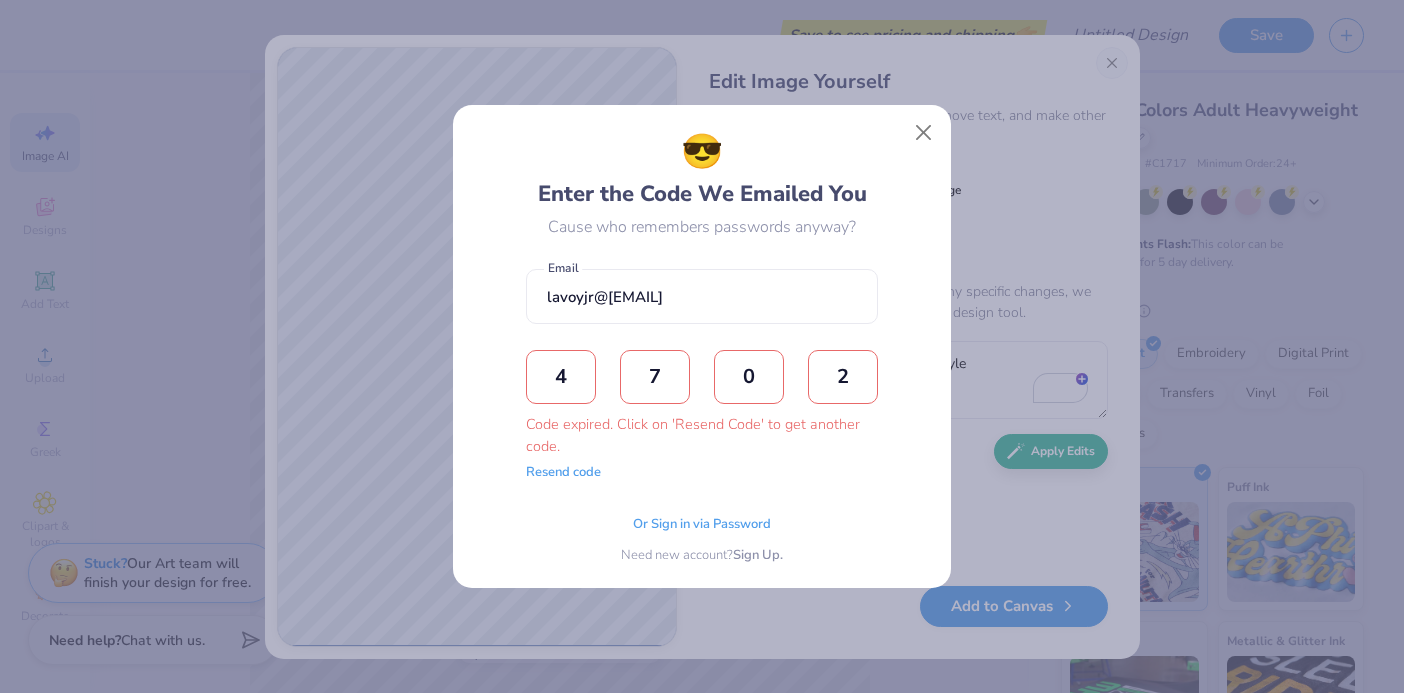 type on "2" 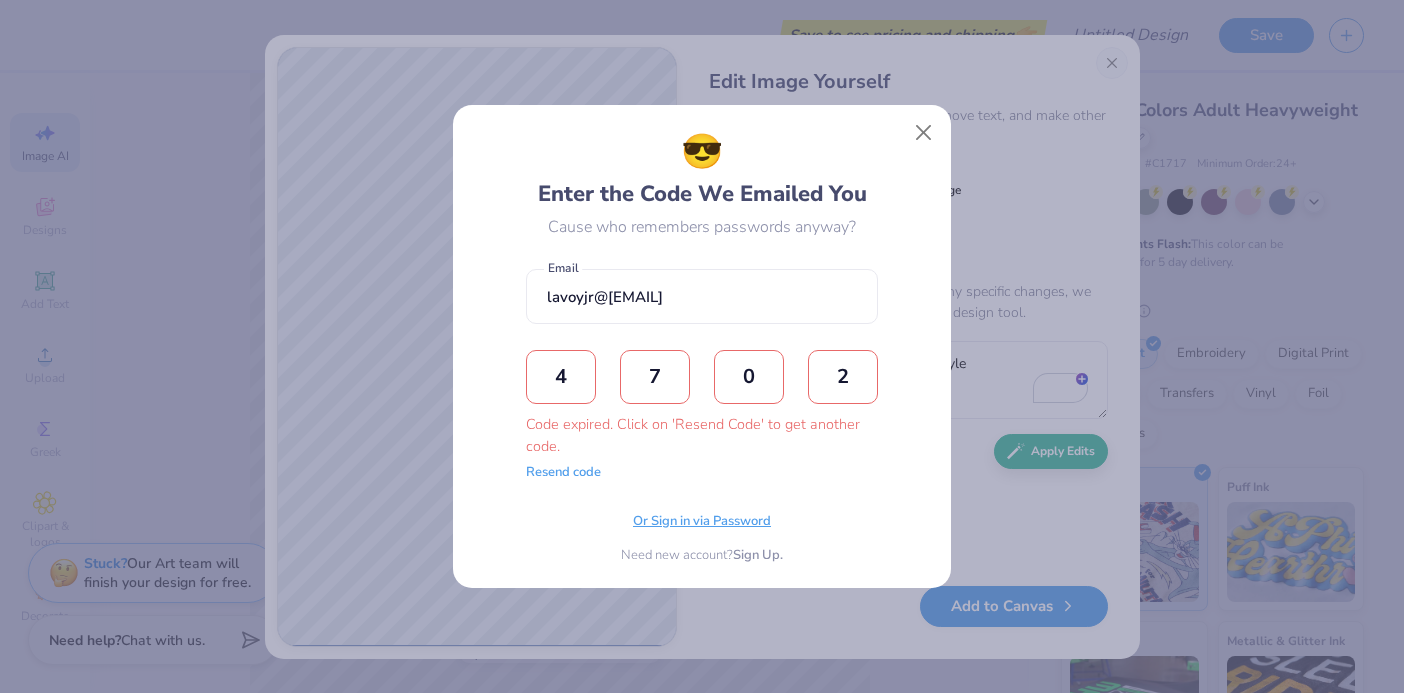 click on "Or Sign in via Password" at bounding box center (702, 522) 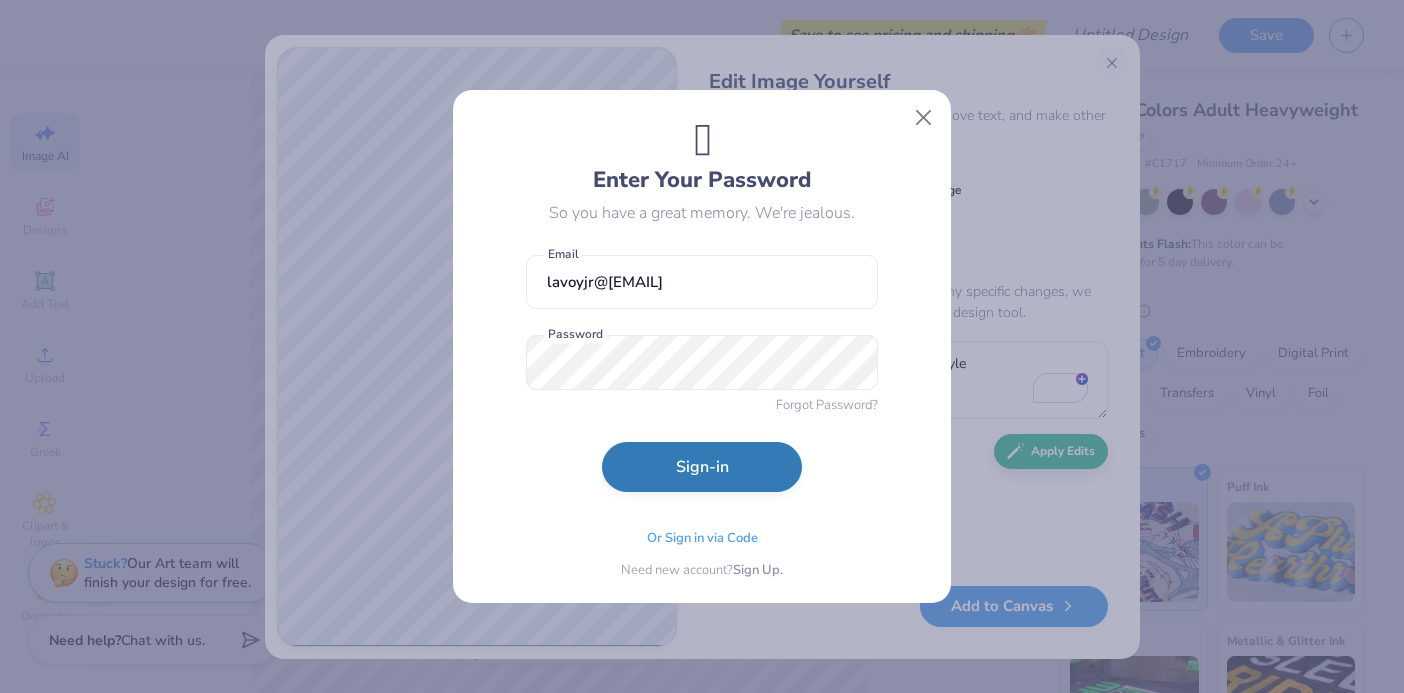 click on "Sign-in" at bounding box center [702, 467] 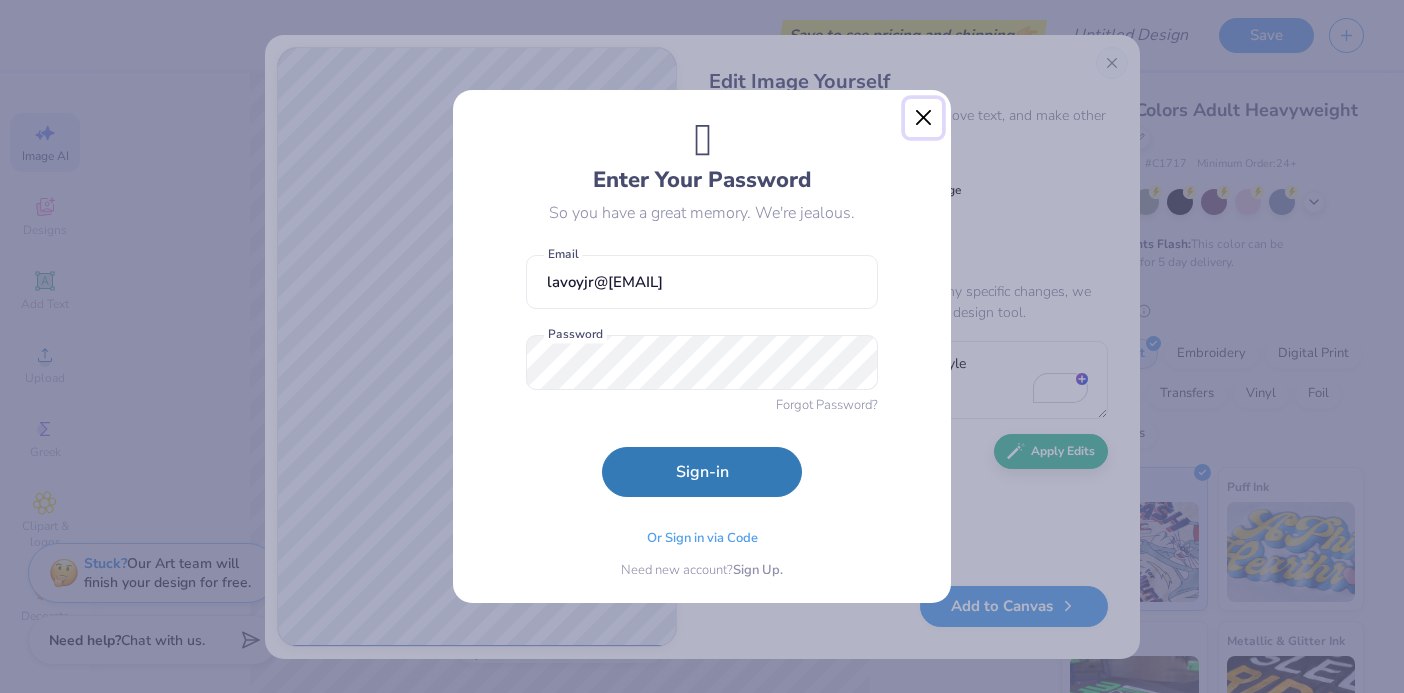 click at bounding box center (924, 118) 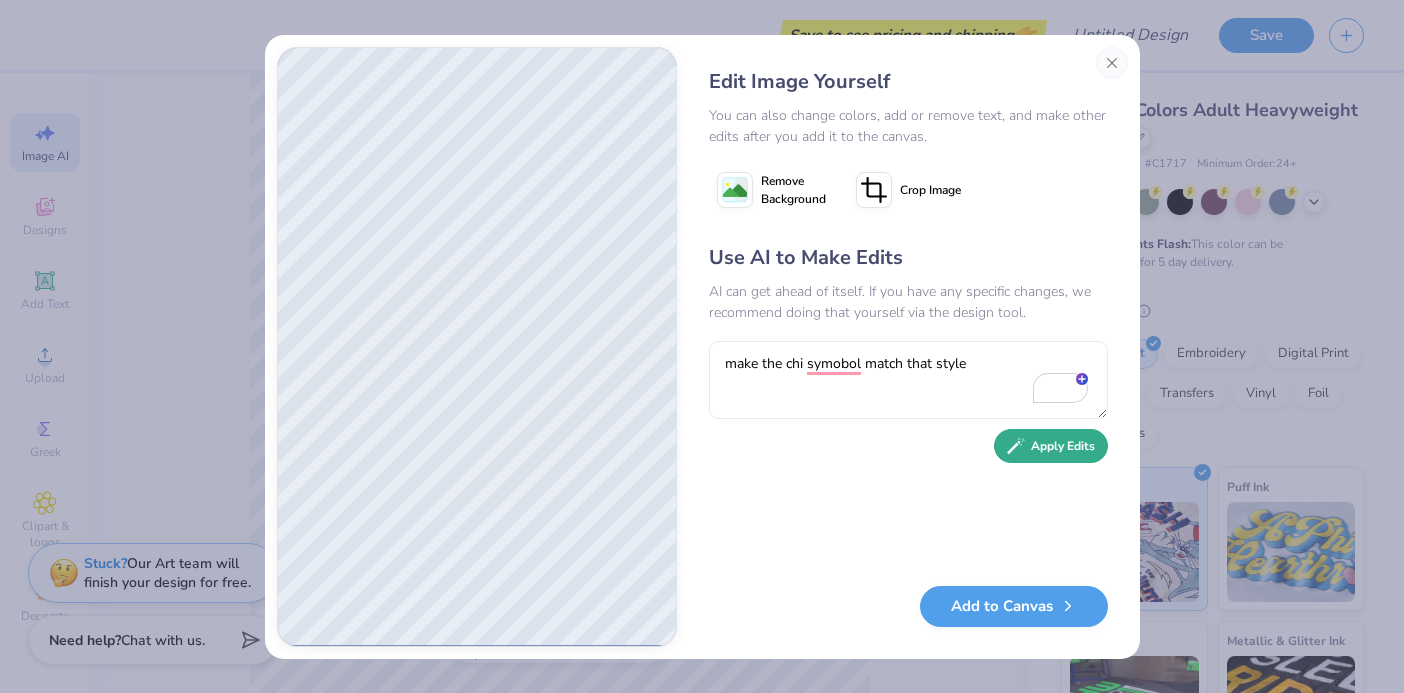 click on "Apply Edits" at bounding box center (1051, 446) 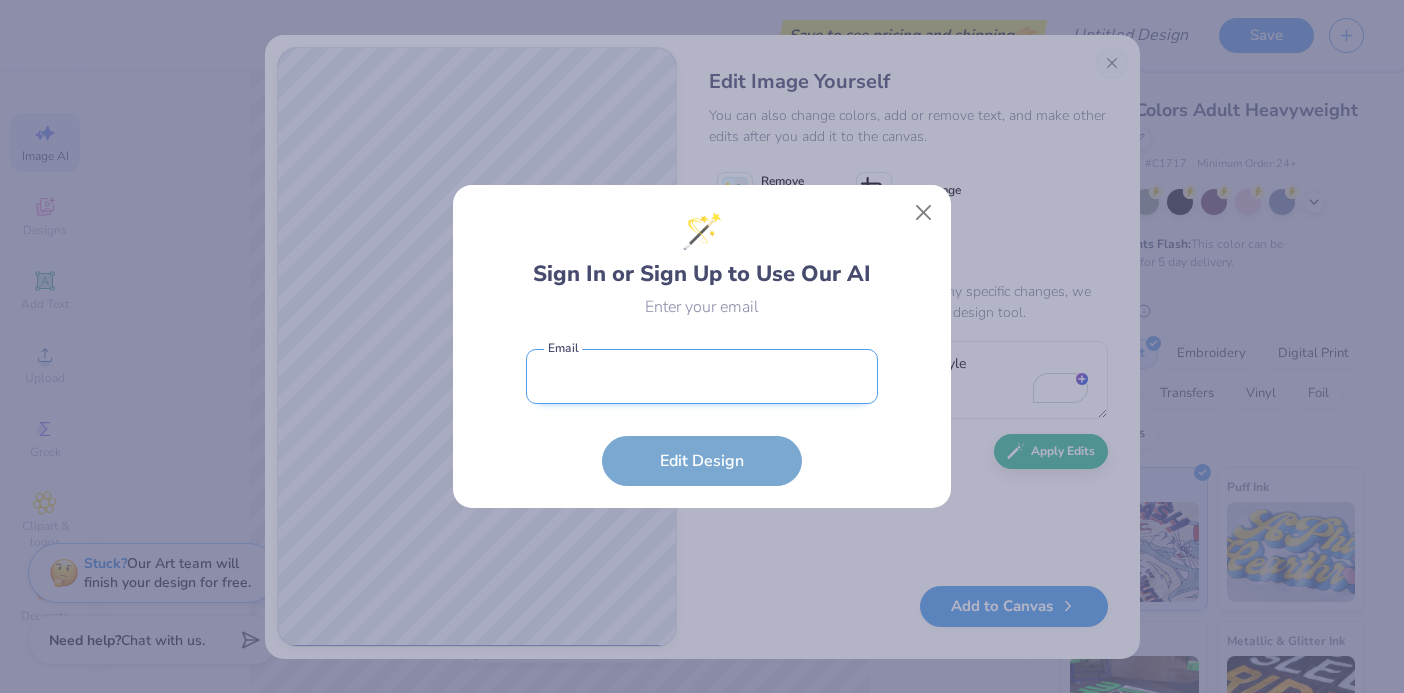 click at bounding box center (702, 376) 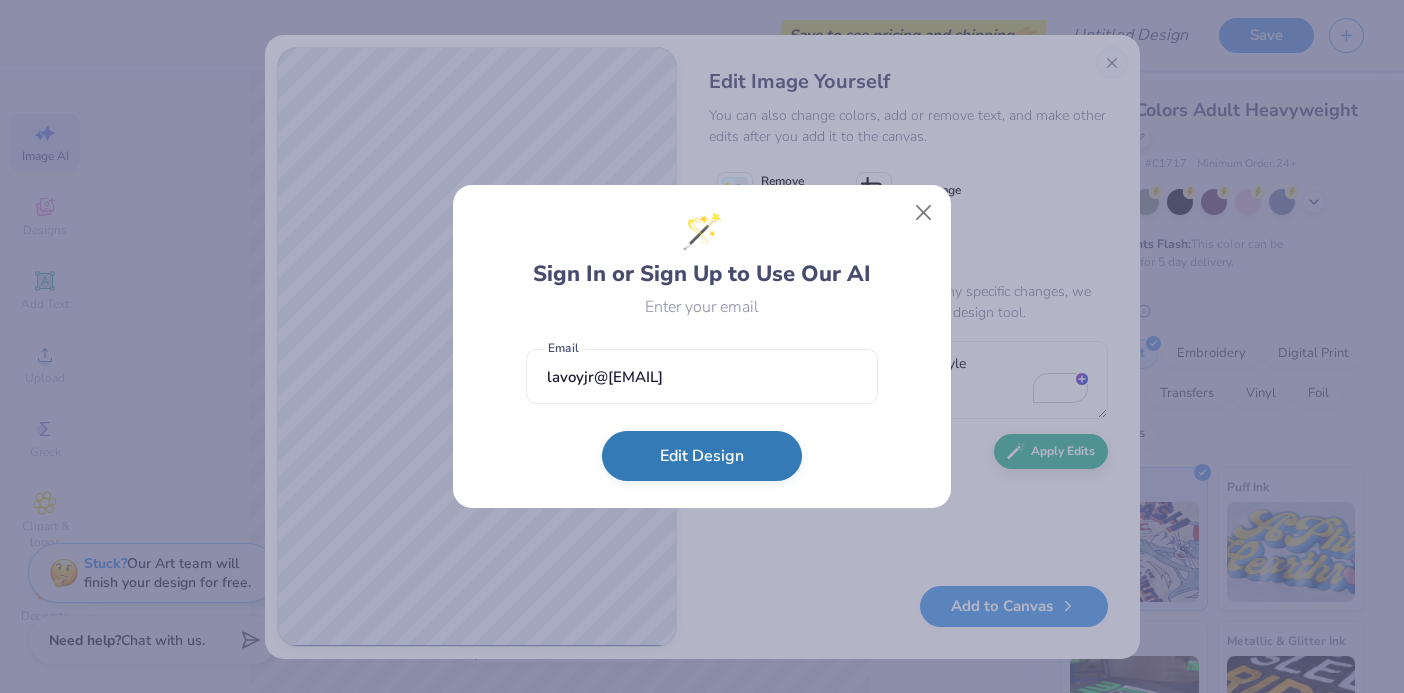 click on "Edit Design" at bounding box center (702, 456) 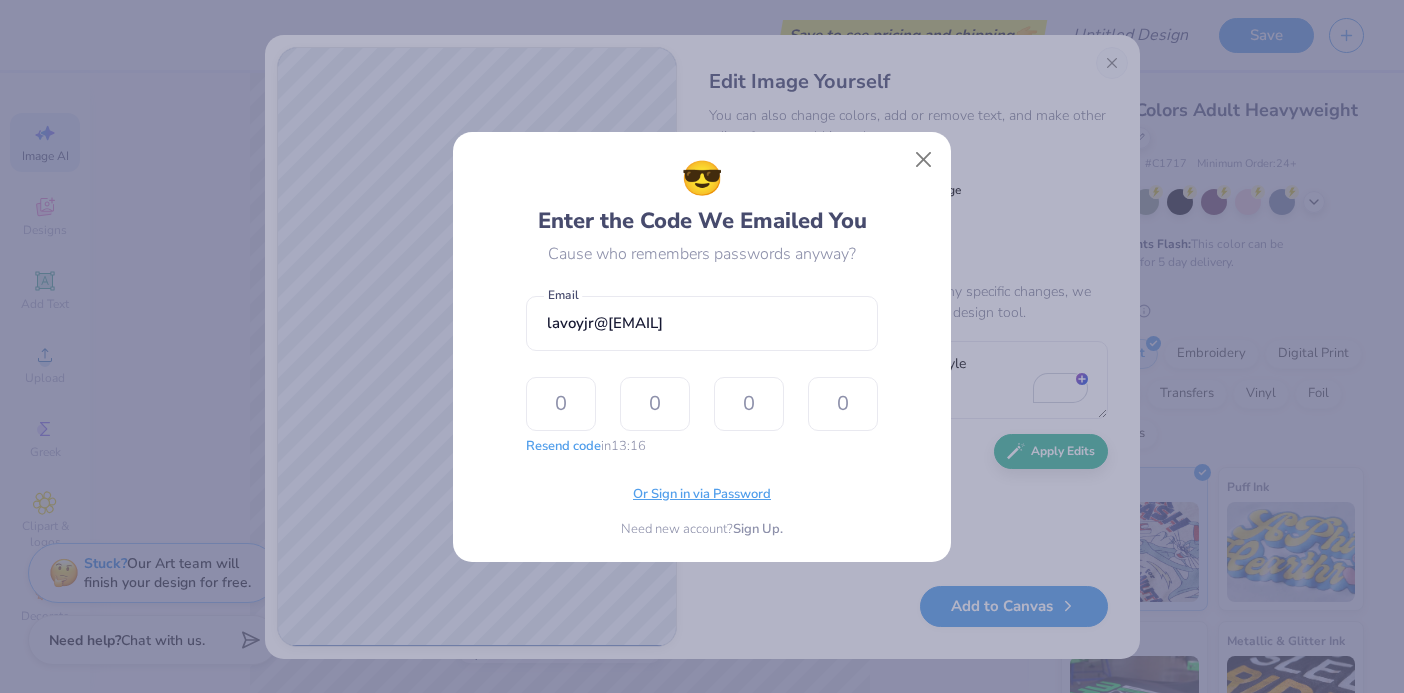 click on "Or Sign in via Password" at bounding box center (702, 495) 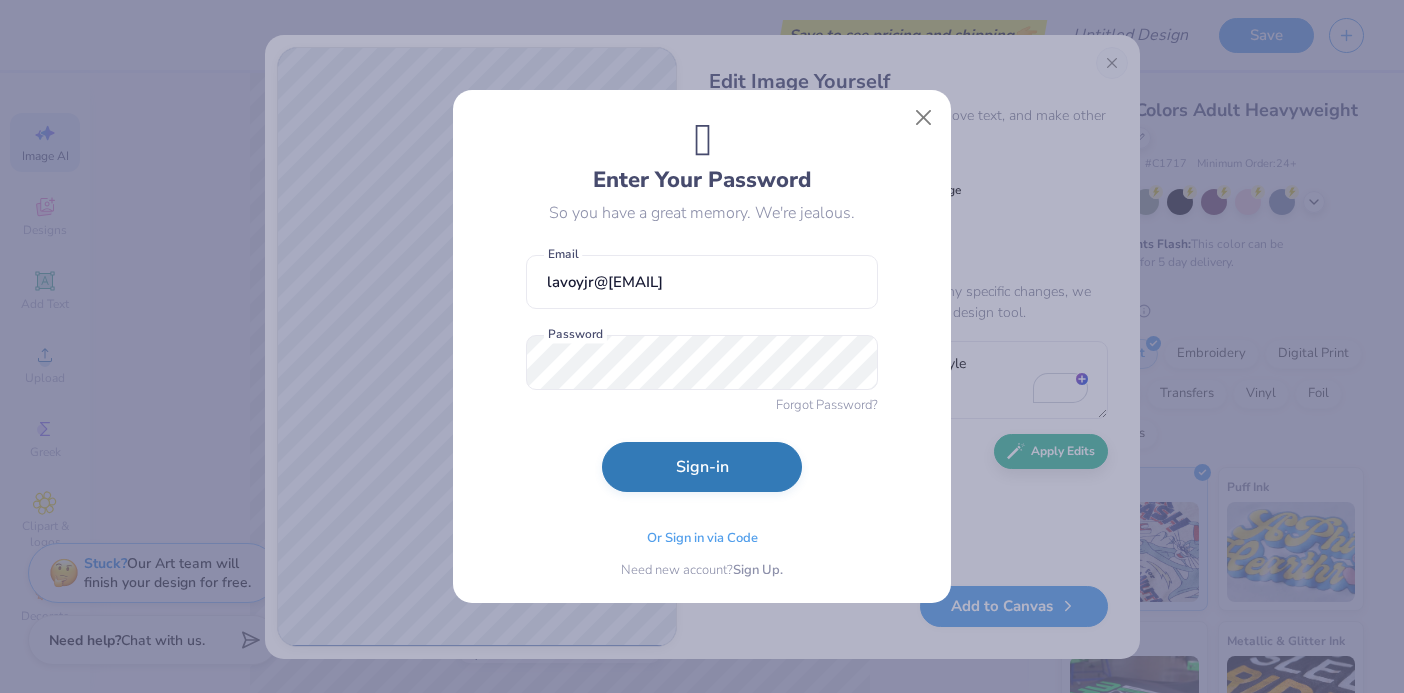 click on "Sign-in" at bounding box center [702, 467] 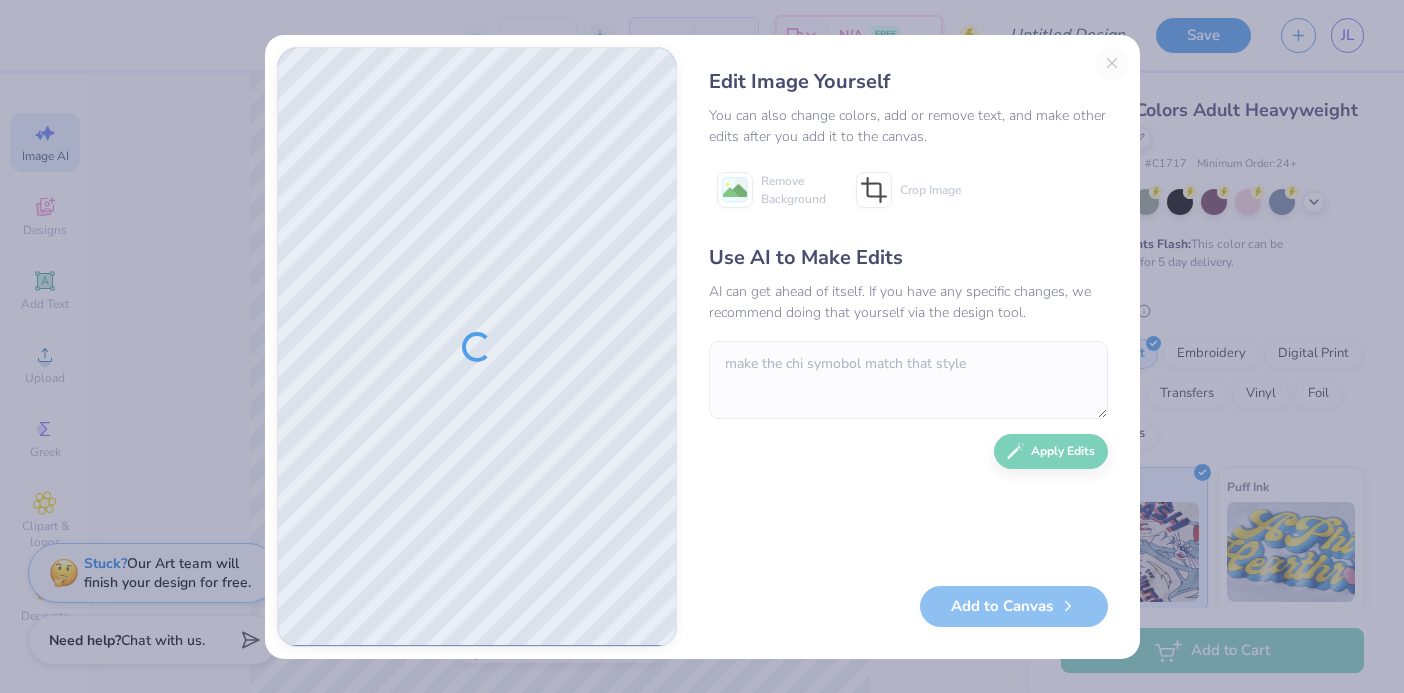 scroll, scrollTop: 0, scrollLeft: 0, axis: both 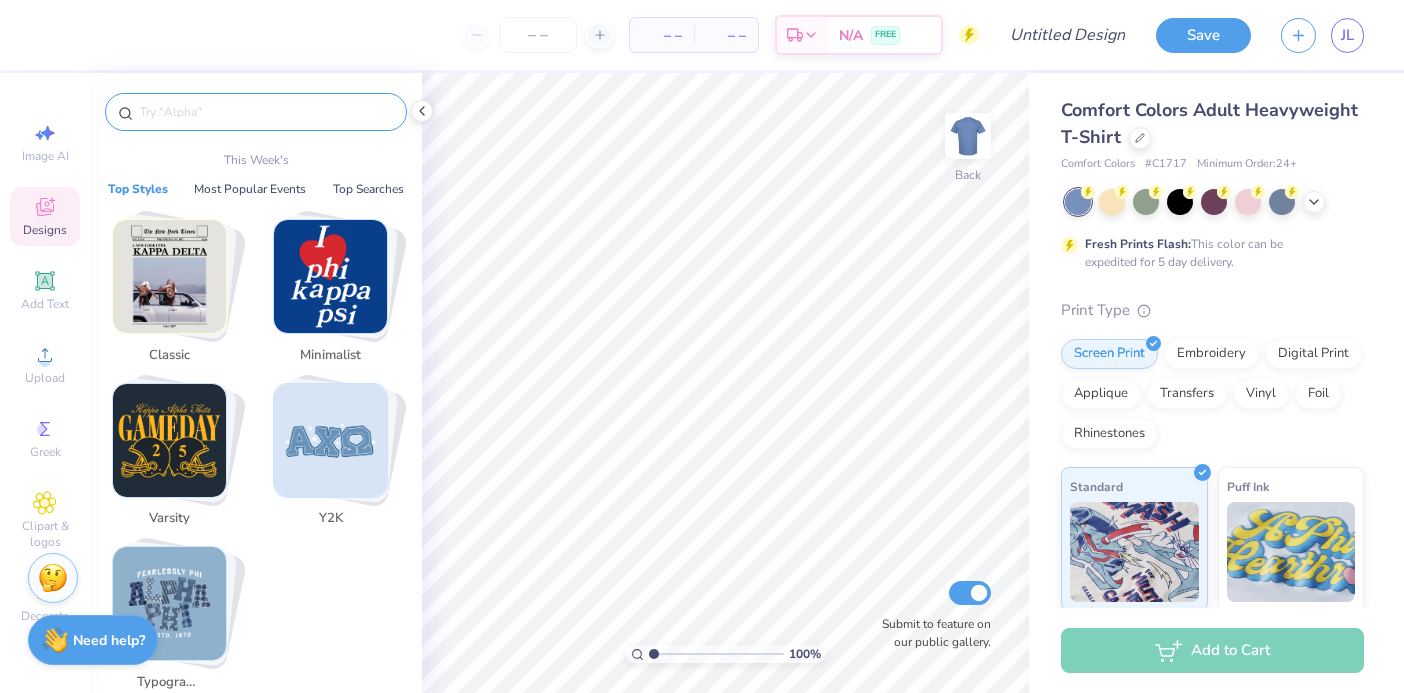 click at bounding box center (266, 112) 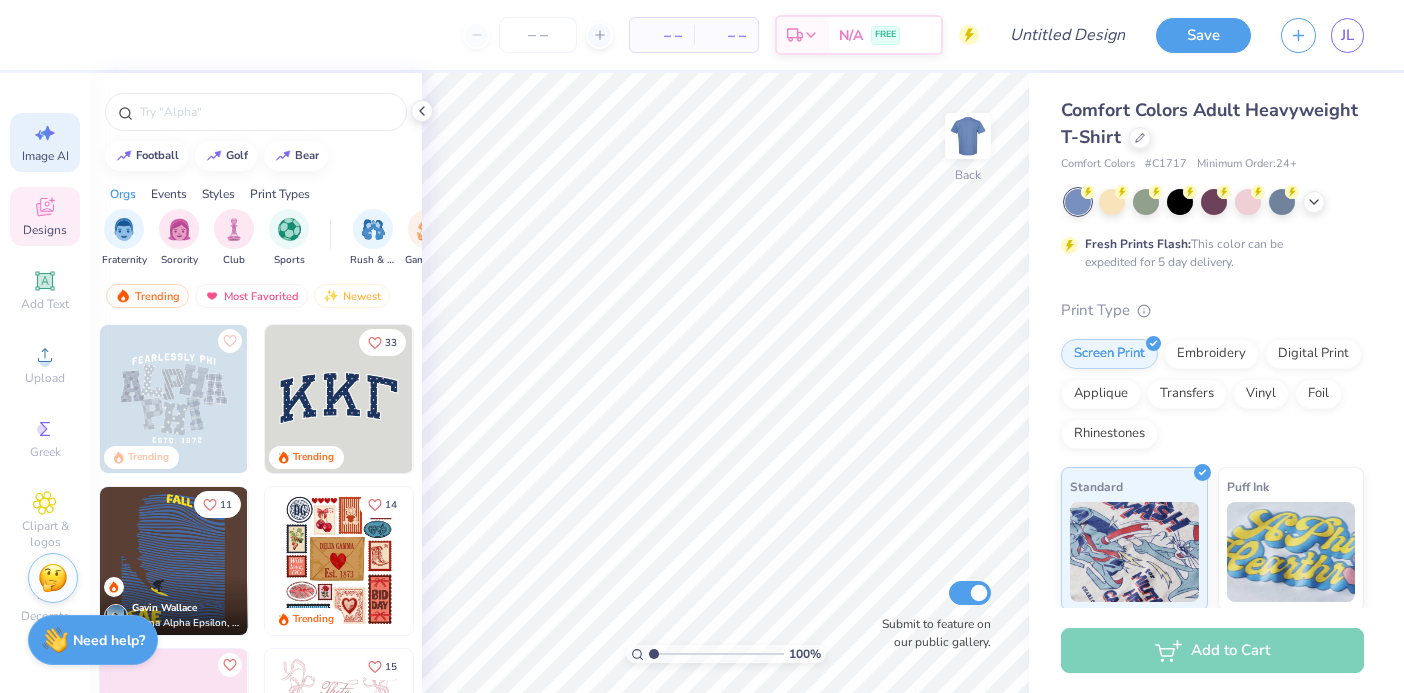 click 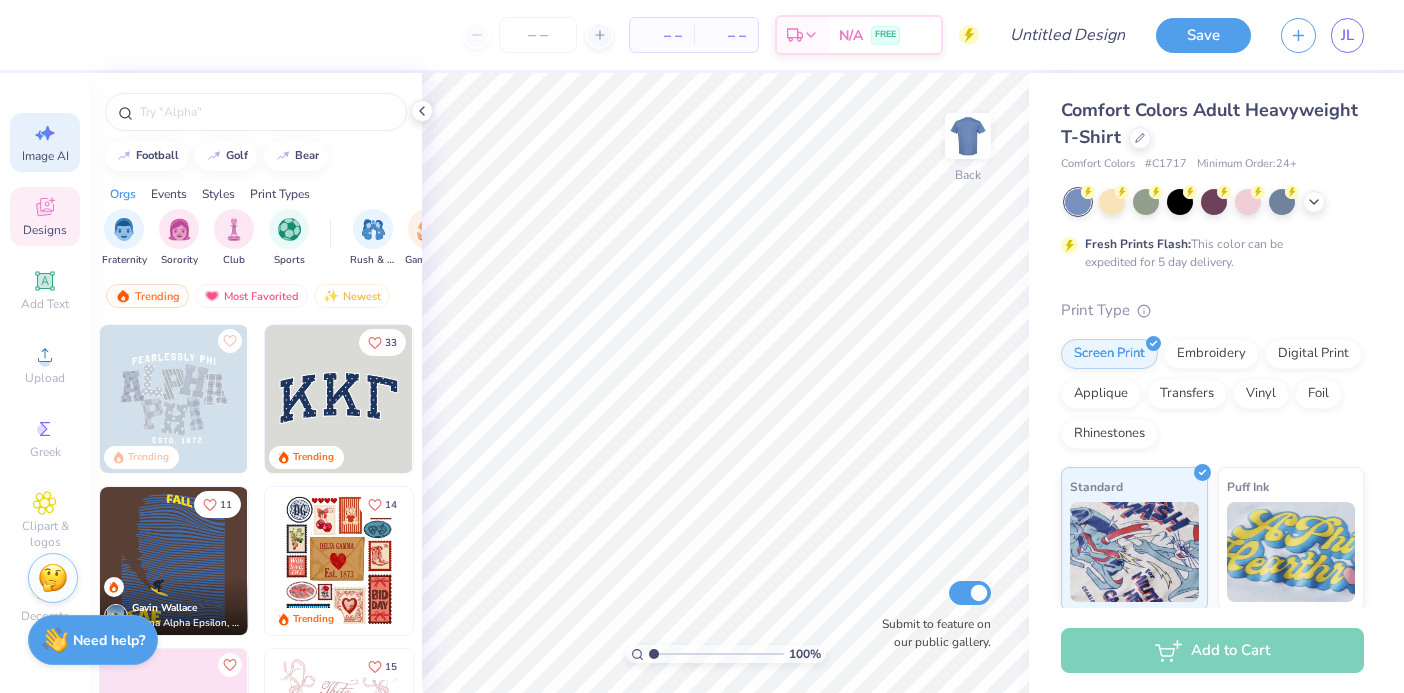 select on "4" 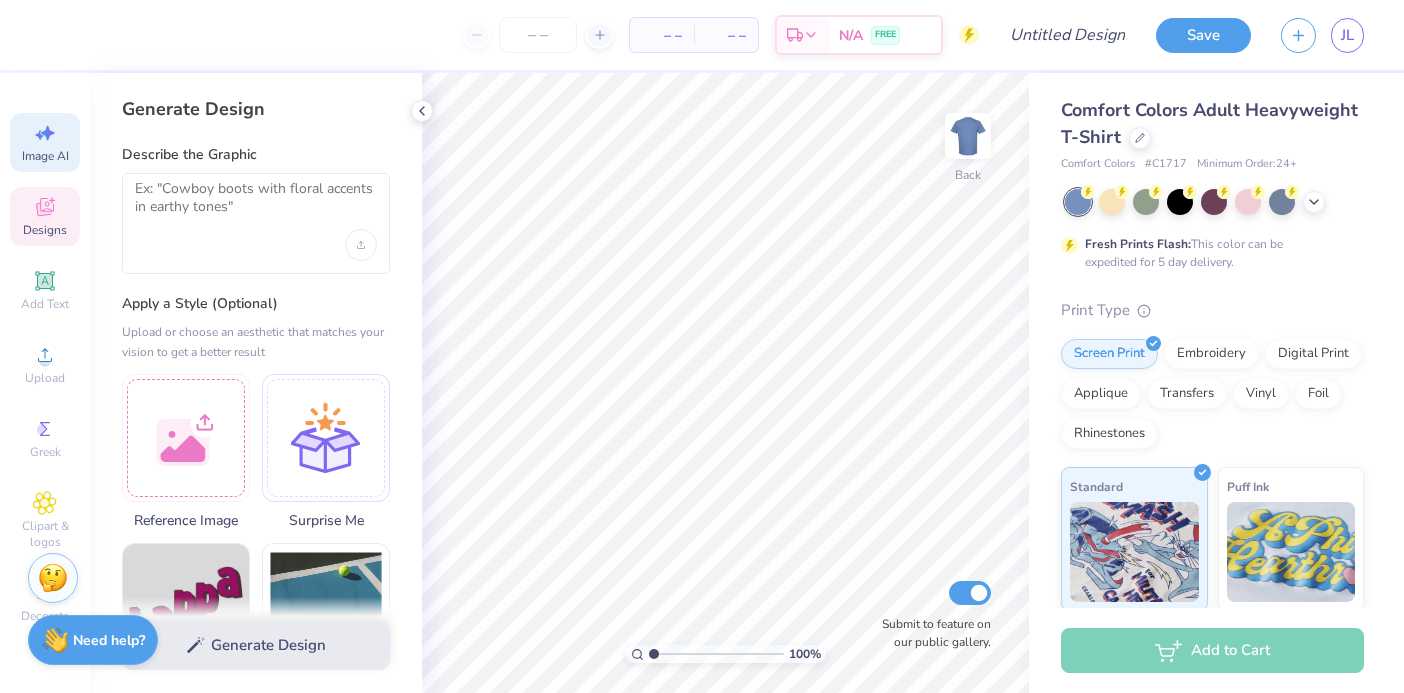 click 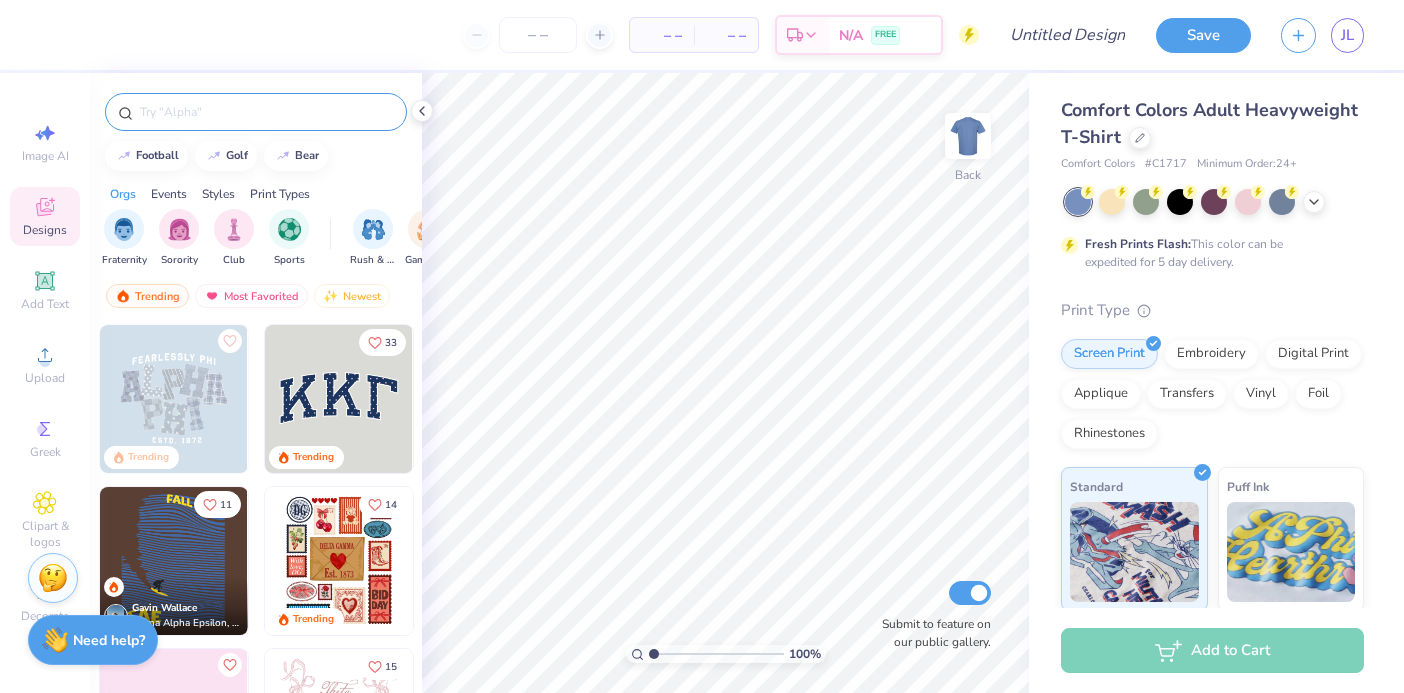 click at bounding box center (266, 112) 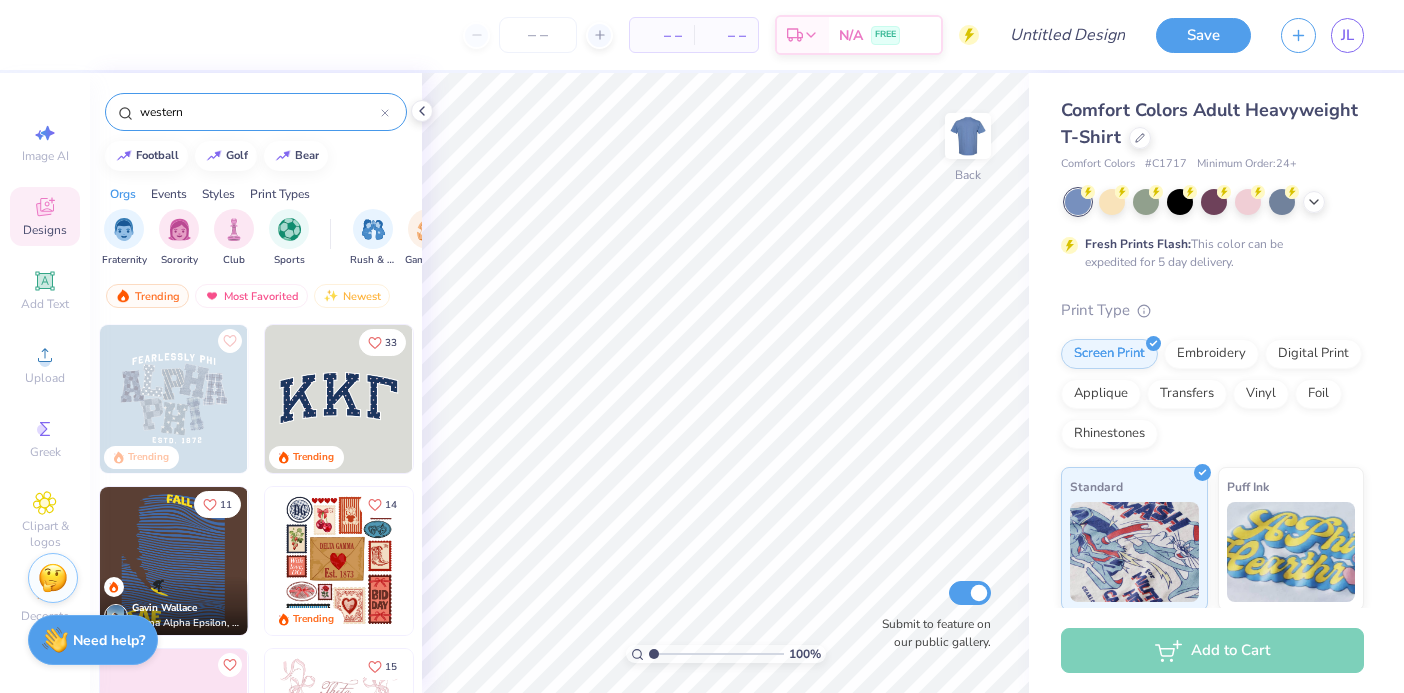 type on "western" 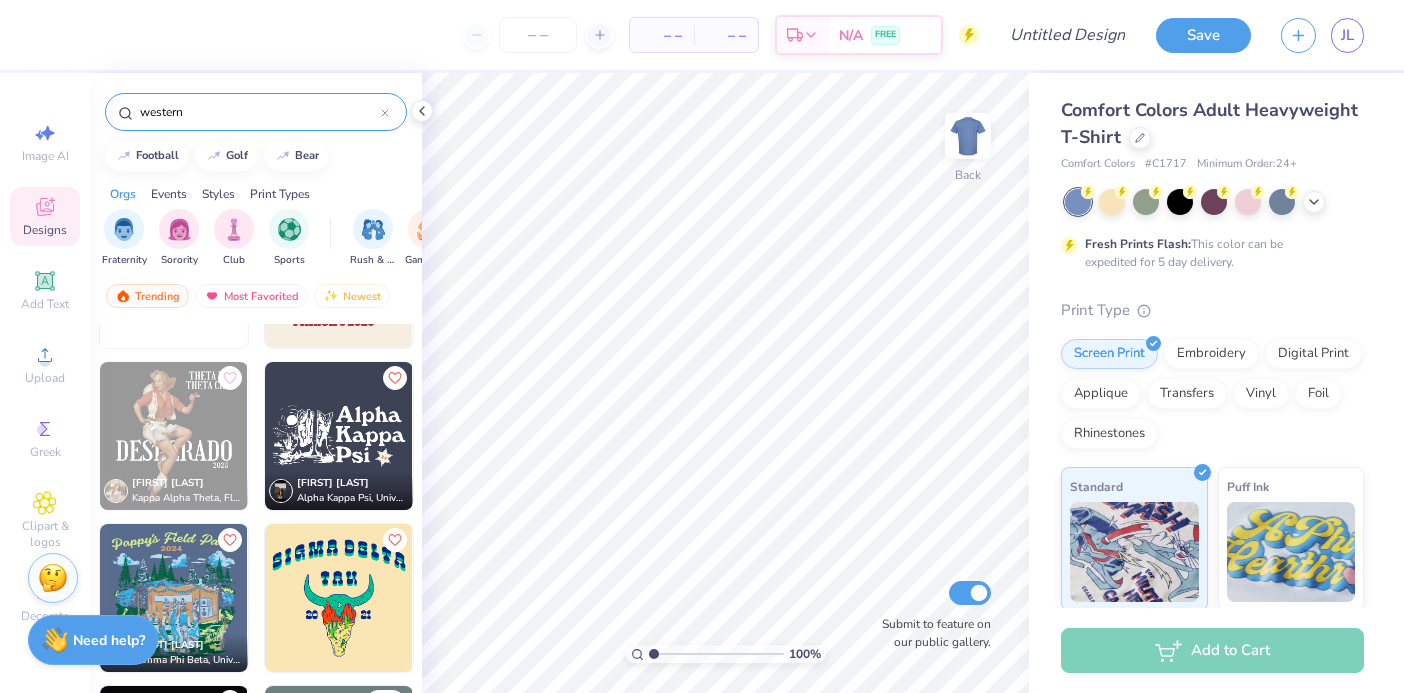 scroll, scrollTop: 6606, scrollLeft: 0, axis: vertical 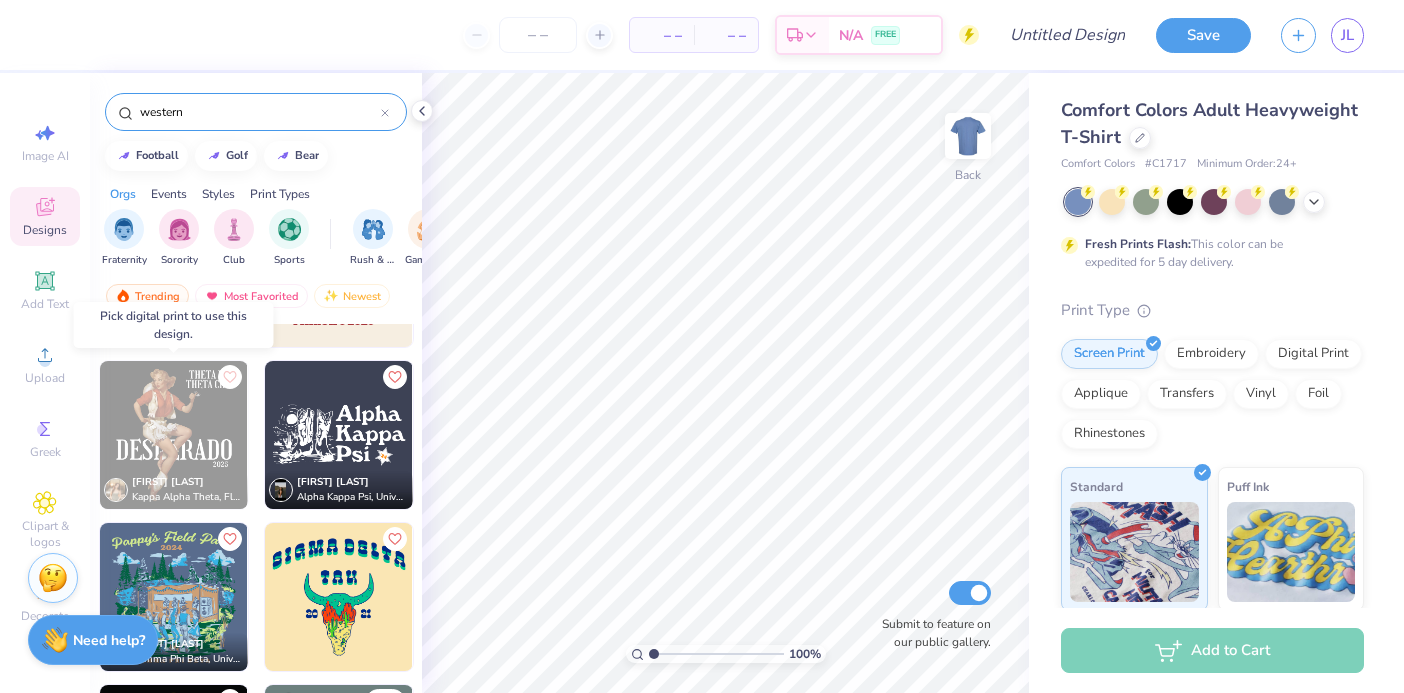 click at bounding box center (174, 435) 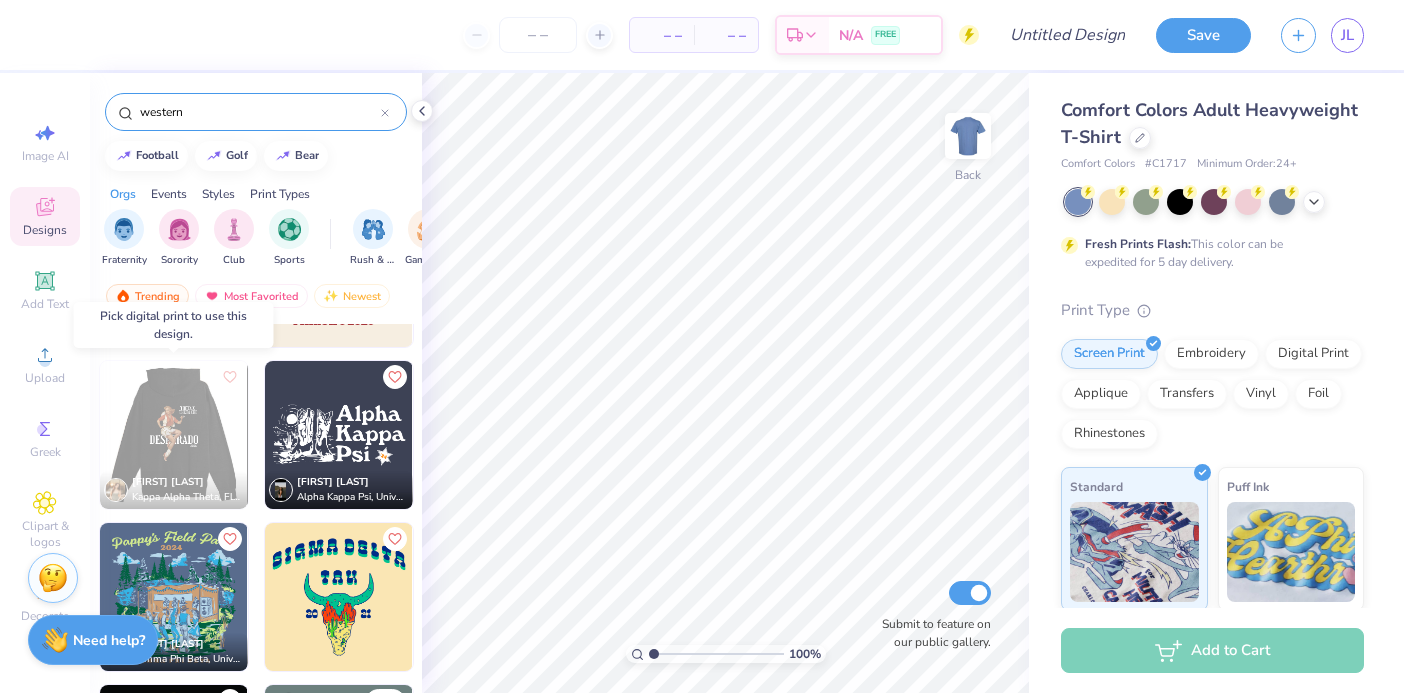 click at bounding box center (173, 435) 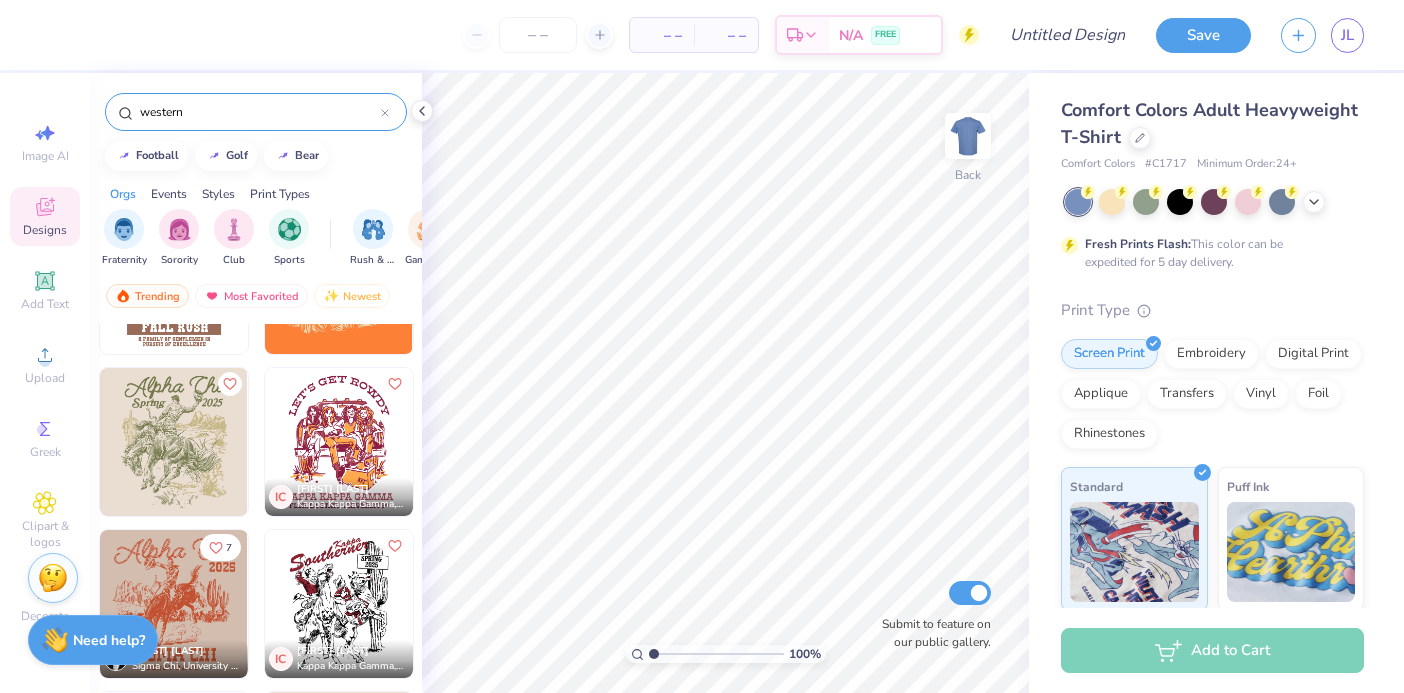 scroll, scrollTop: 3038, scrollLeft: 0, axis: vertical 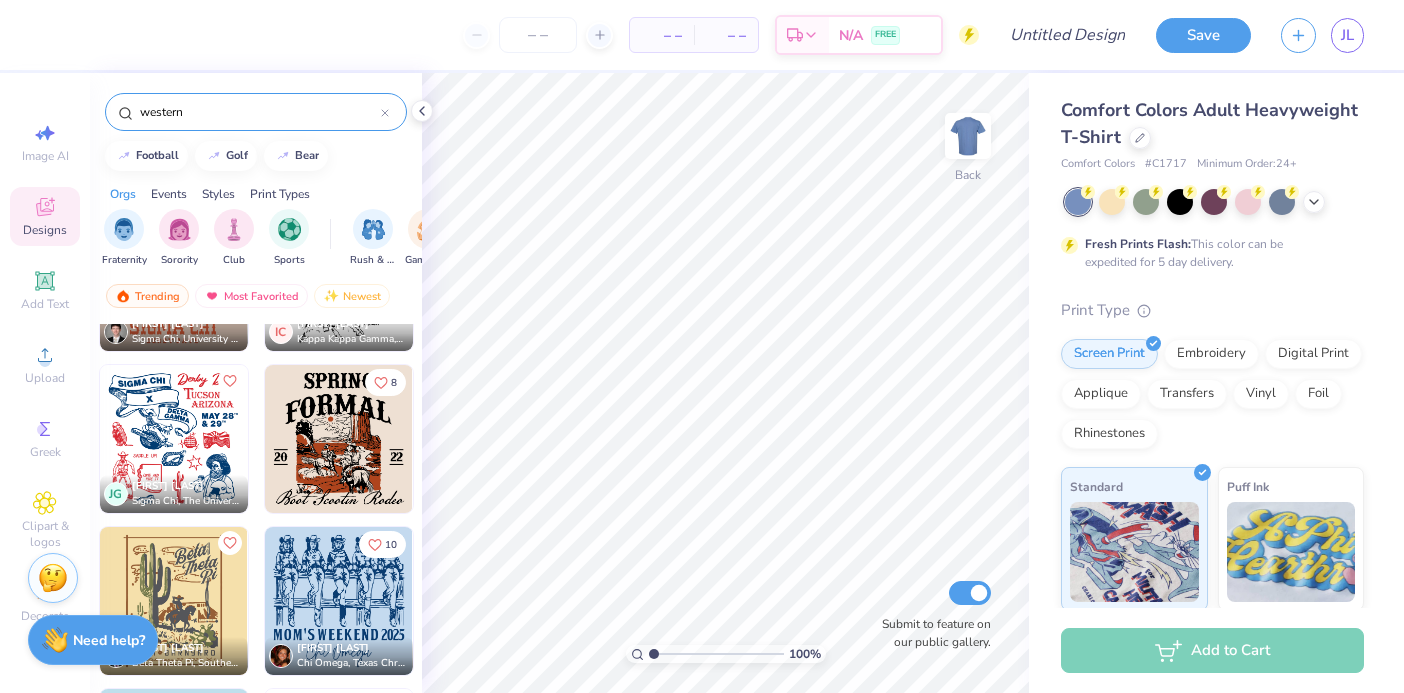 click at bounding box center [174, 439] 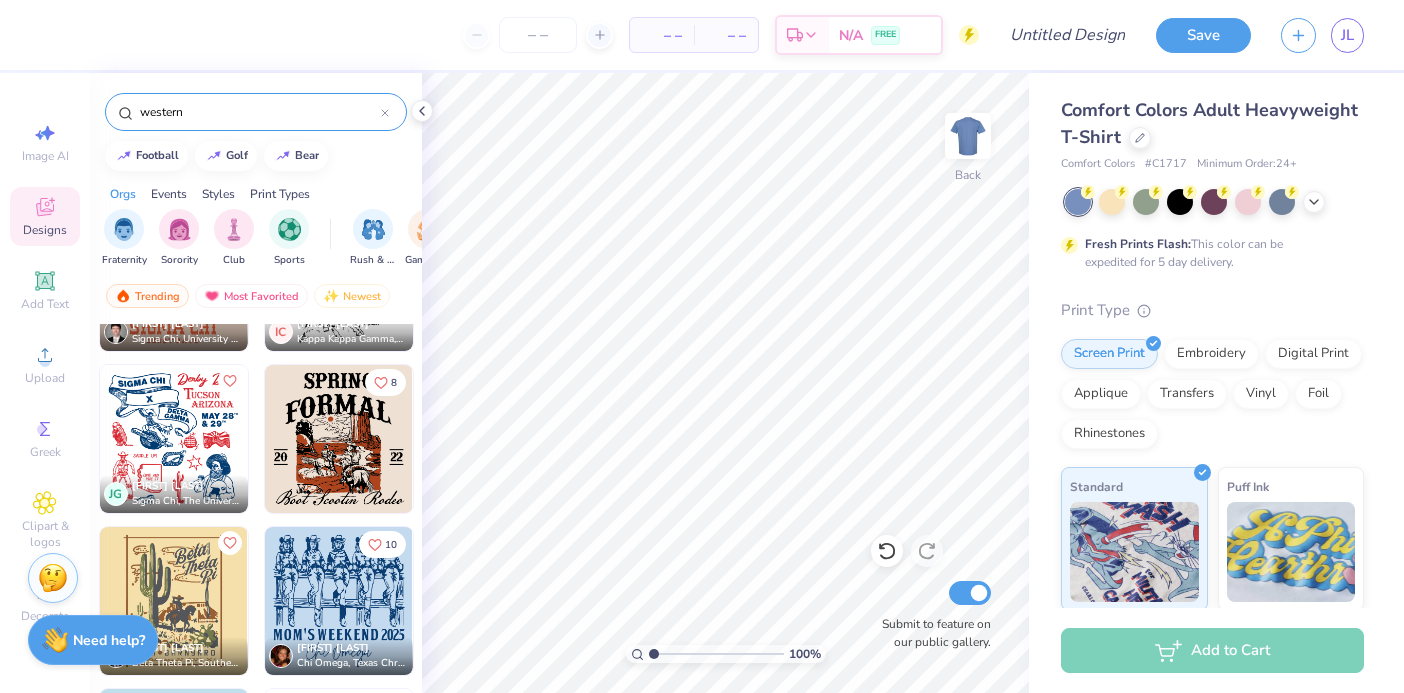 scroll, scrollTop: 3116, scrollLeft: 0, axis: vertical 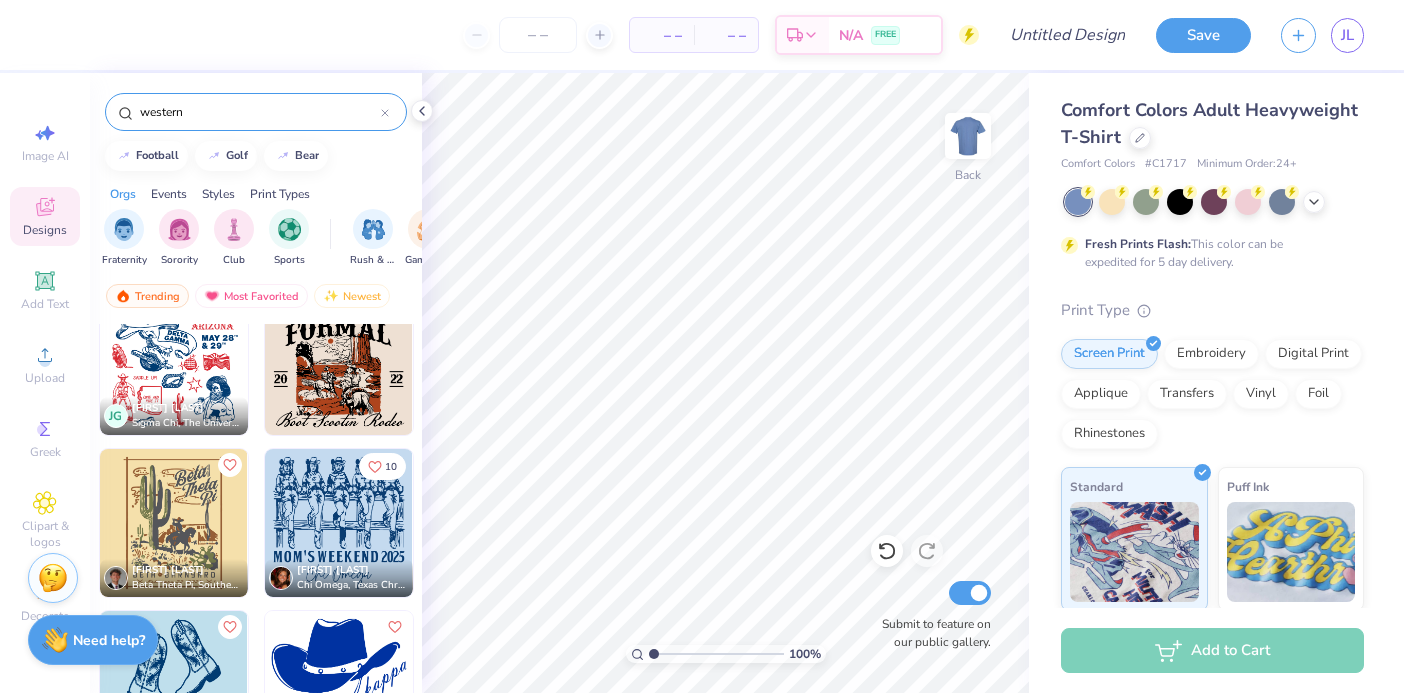 click at bounding box center [339, 523] 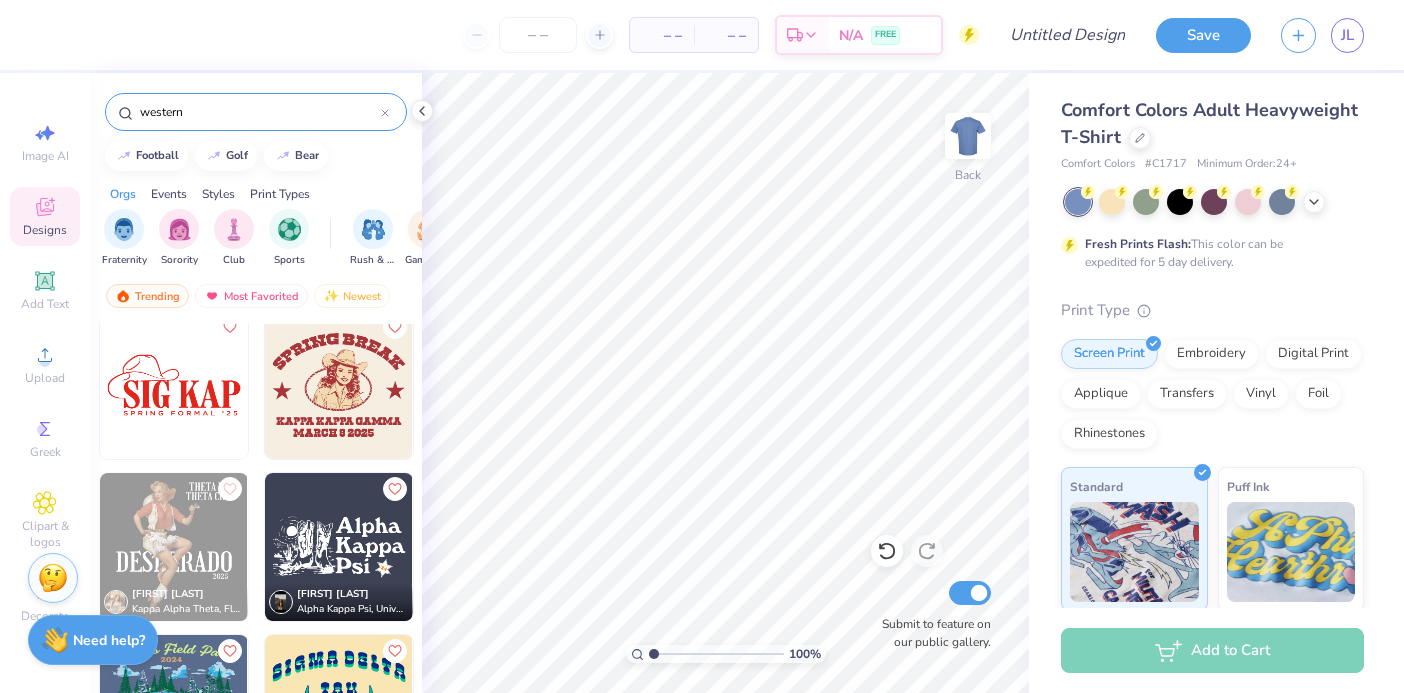 scroll, scrollTop: 6500, scrollLeft: 0, axis: vertical 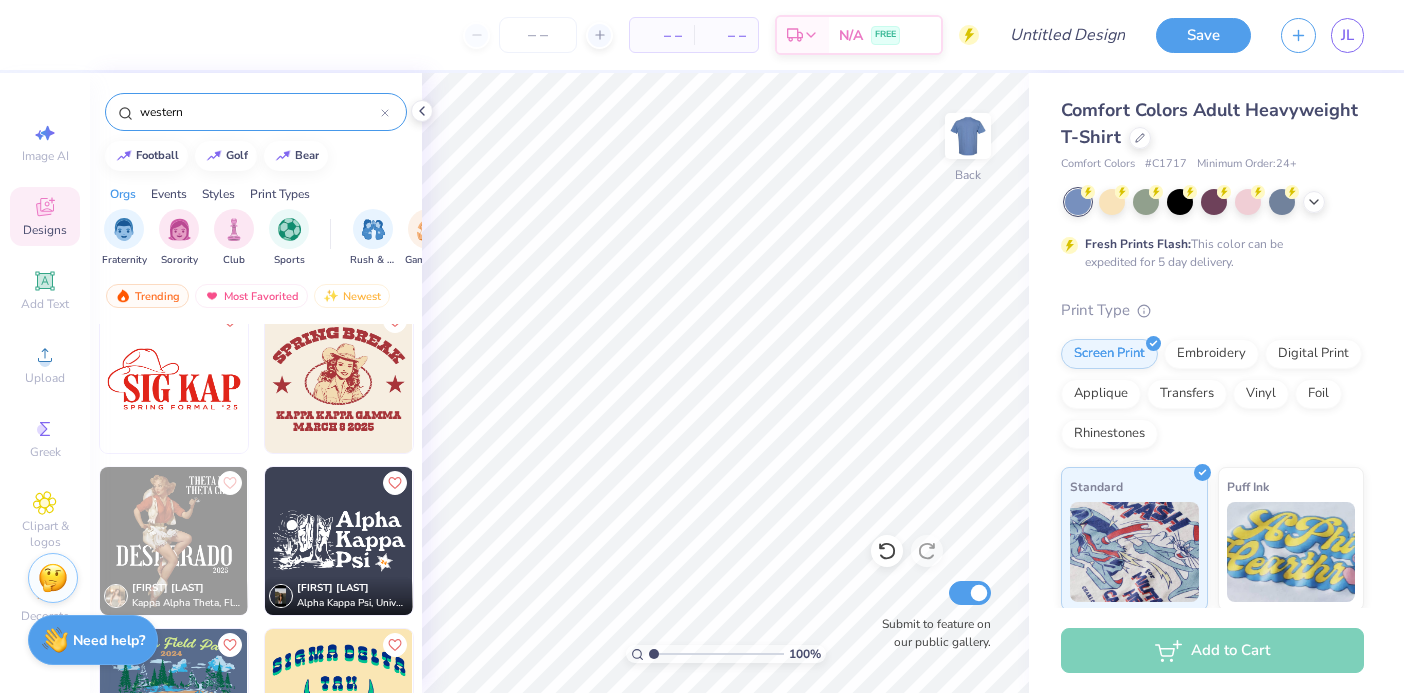 click on "western" at bounding box center (259, 112) 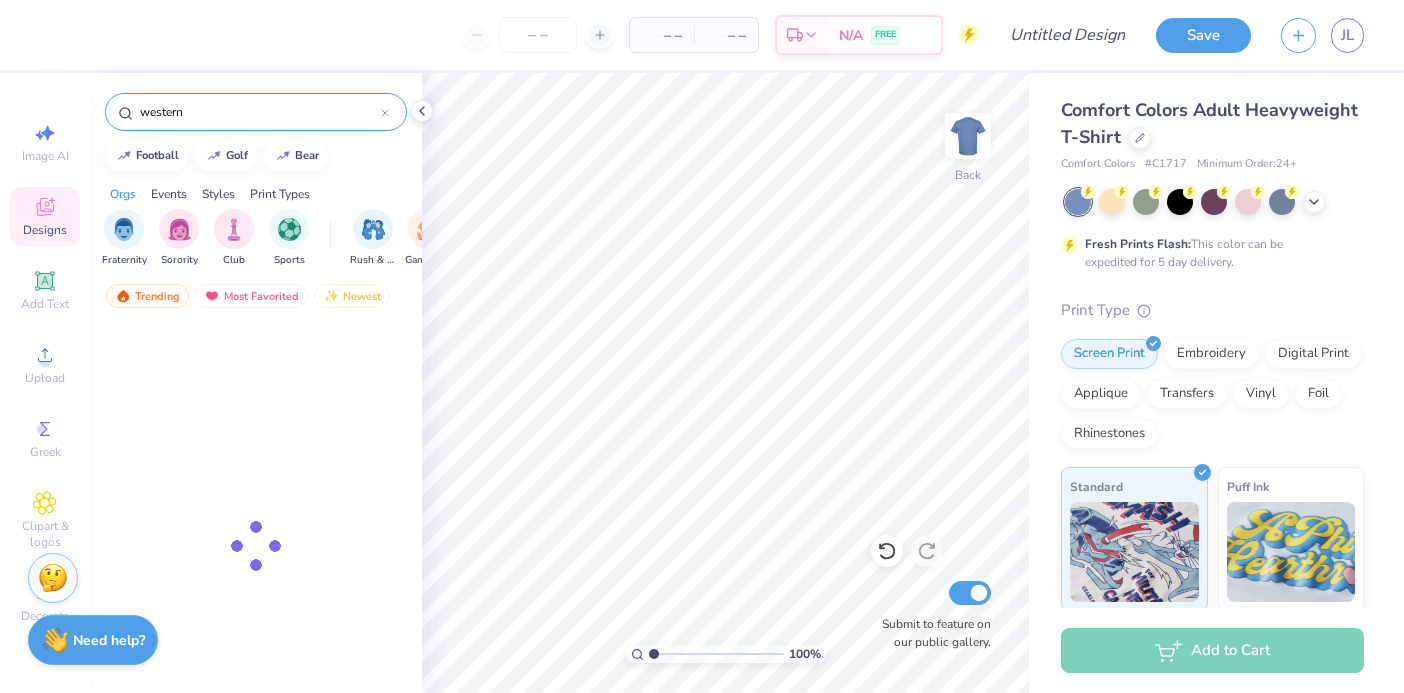 click on "western" at bounding box center [259, 112] 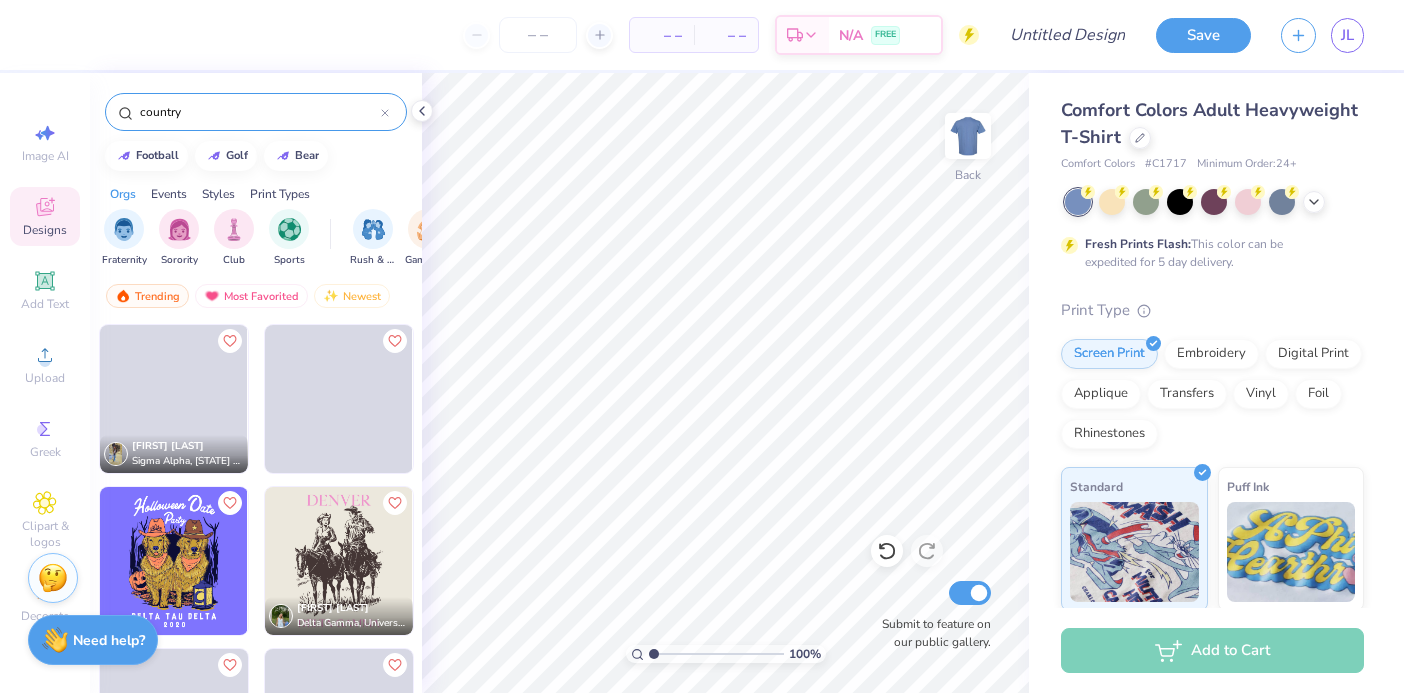 type on "country" 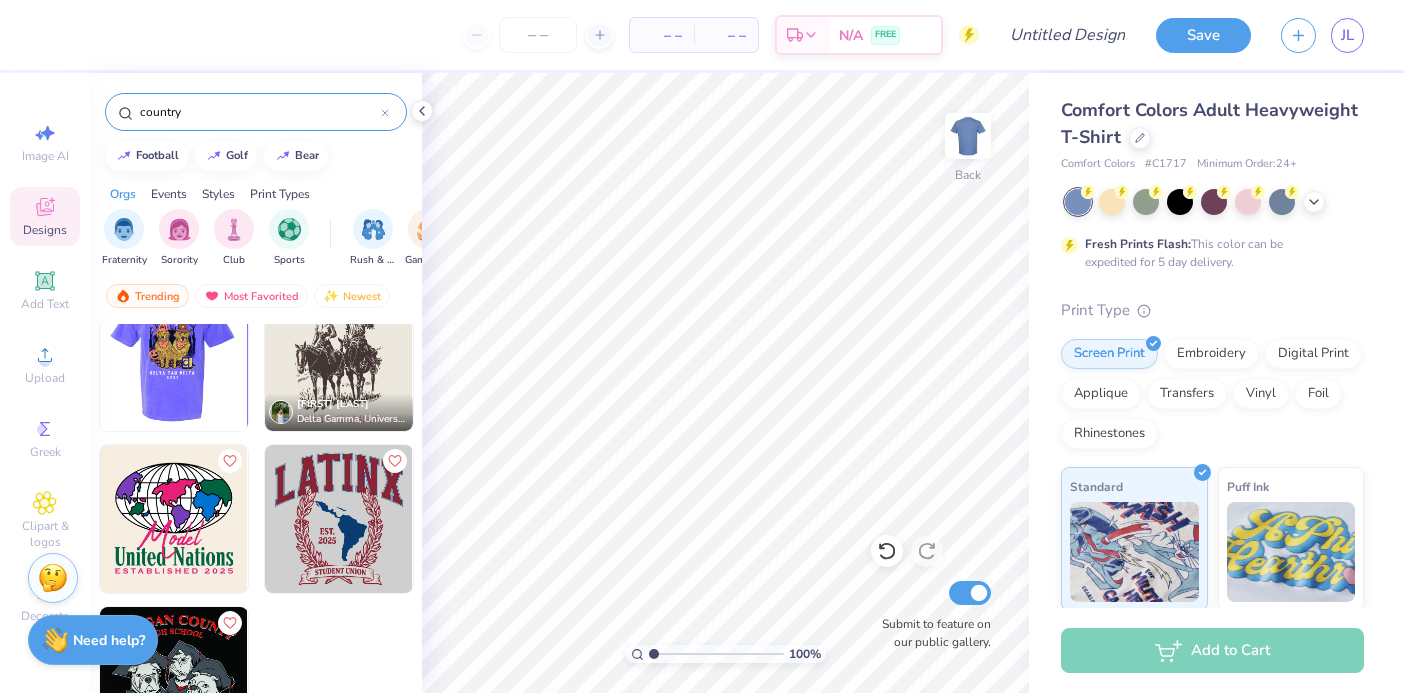 scroll, scrollTop: 0, scrollLeft: 0, axis: both 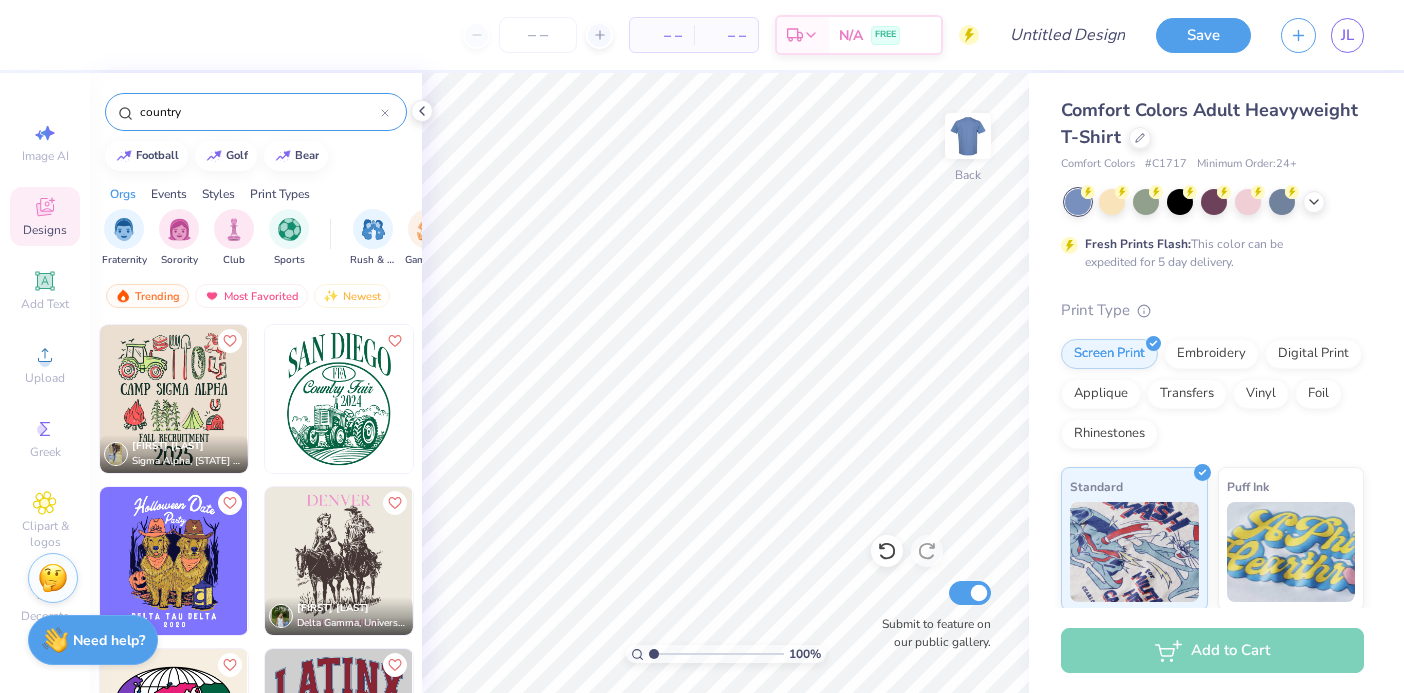 click at bounding box center [339, 561] 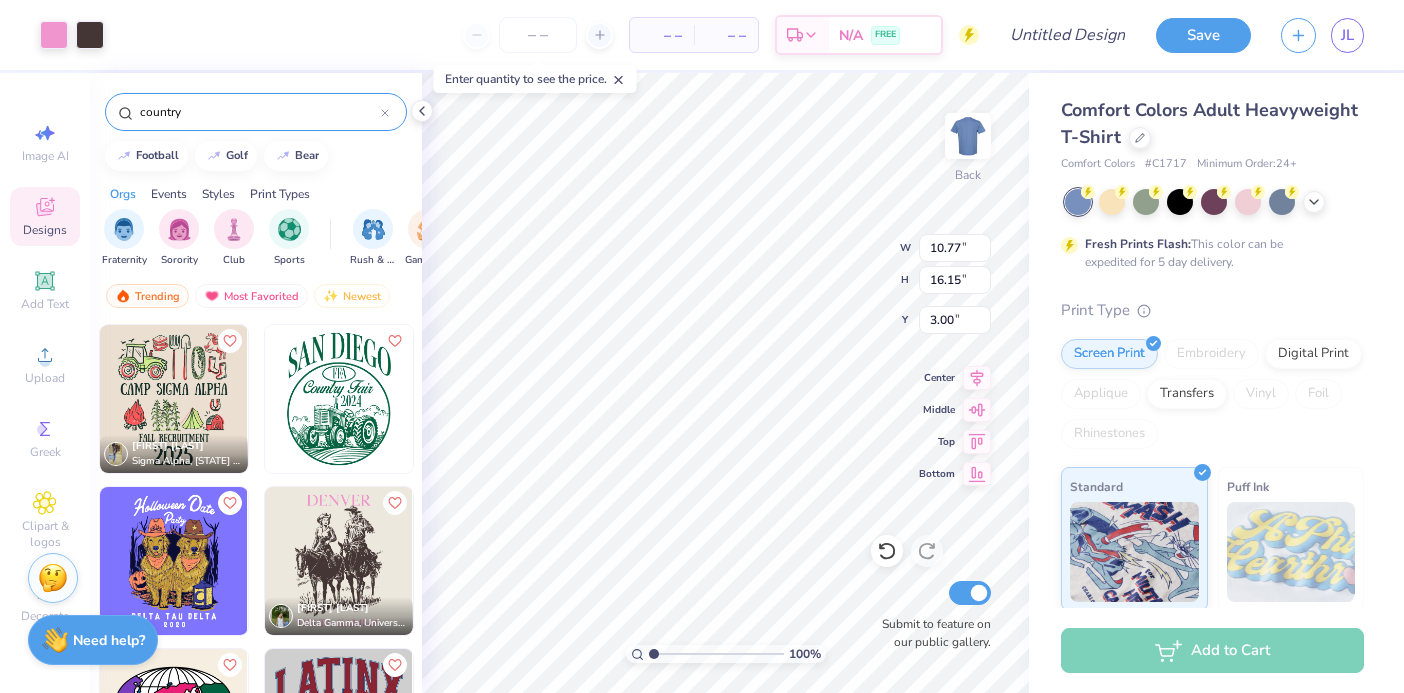 type on "10.77" 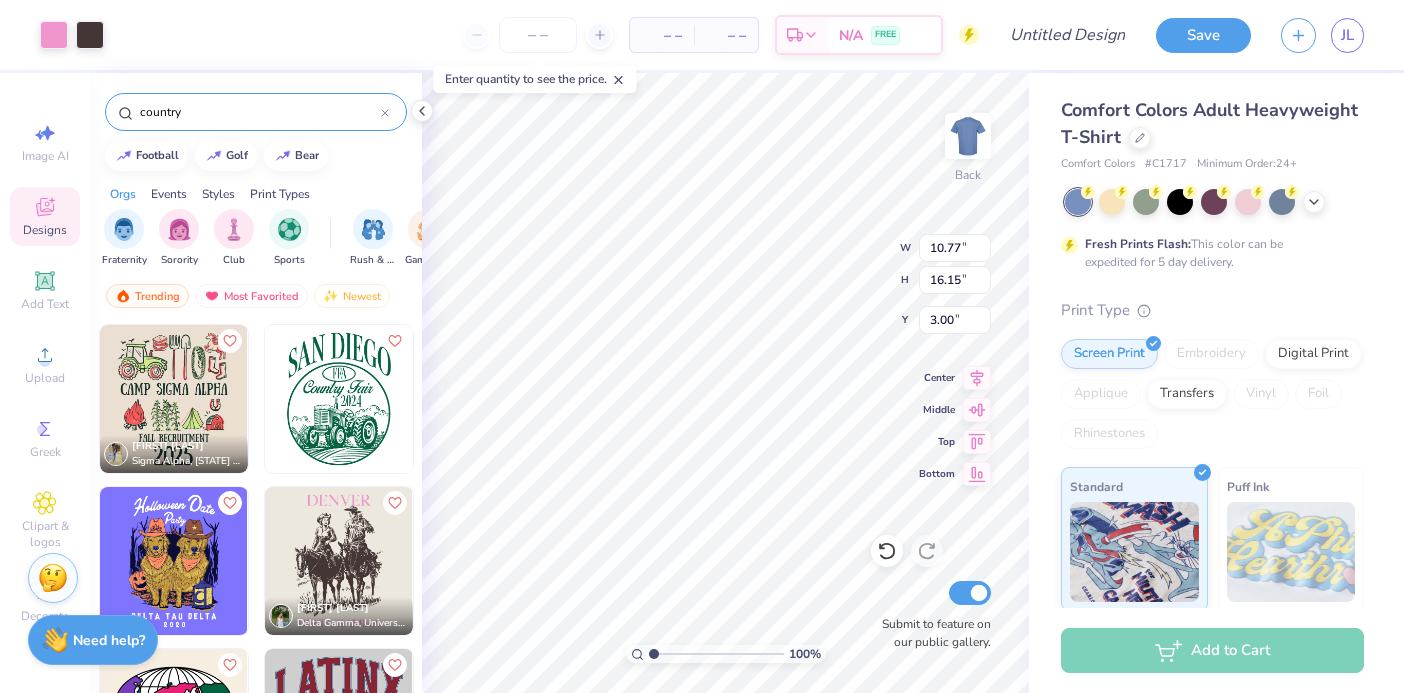 type on "16.15" 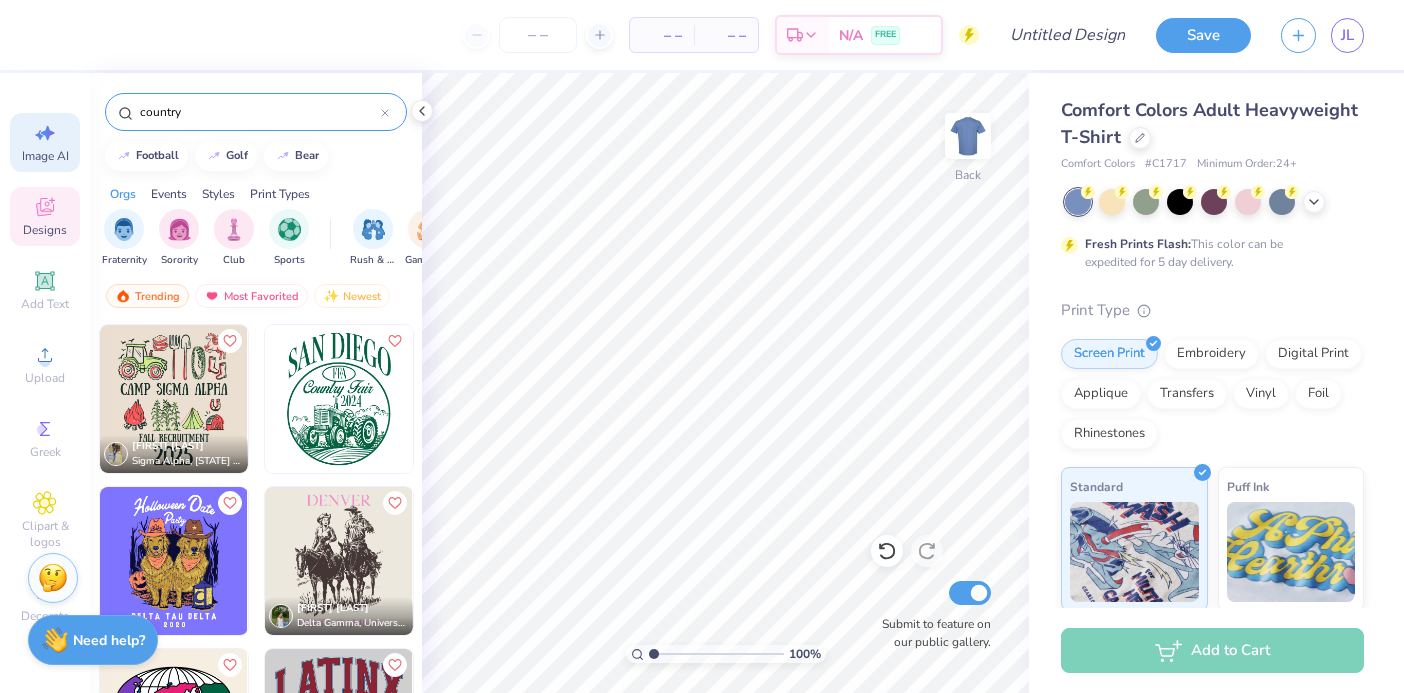 click 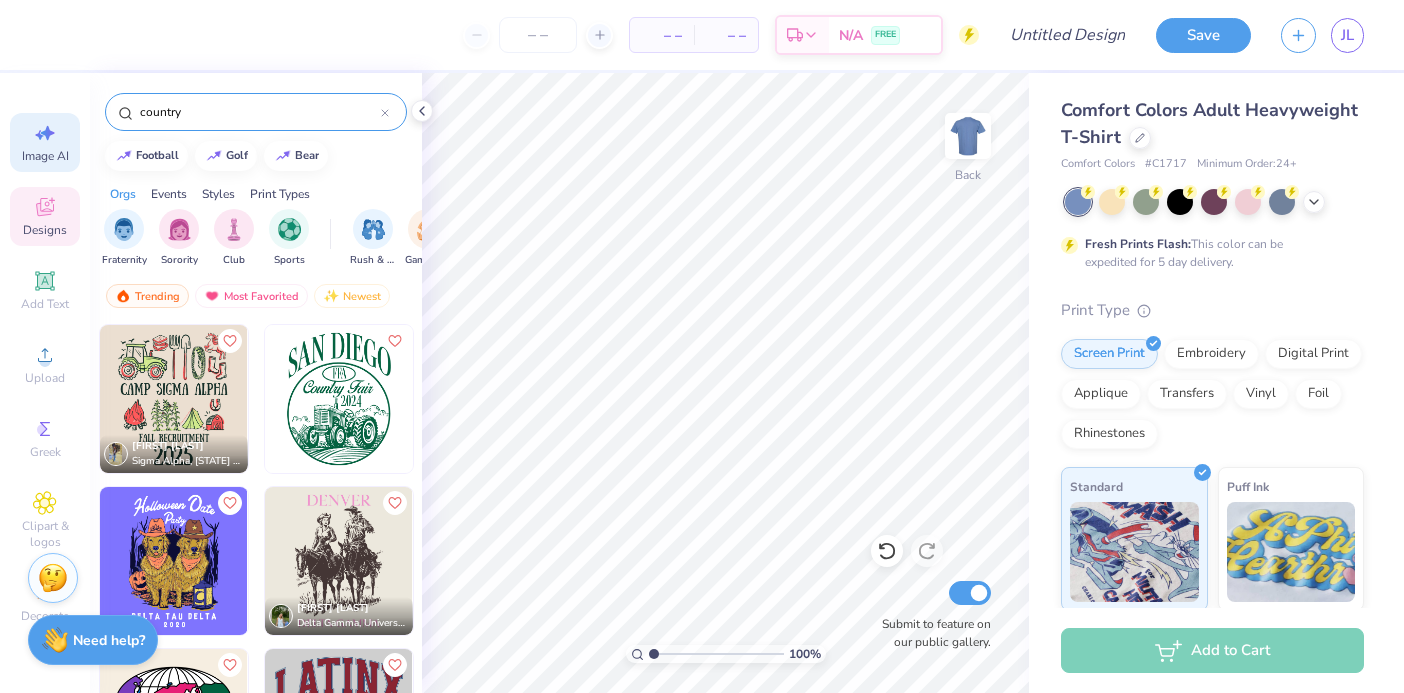 select on "4" 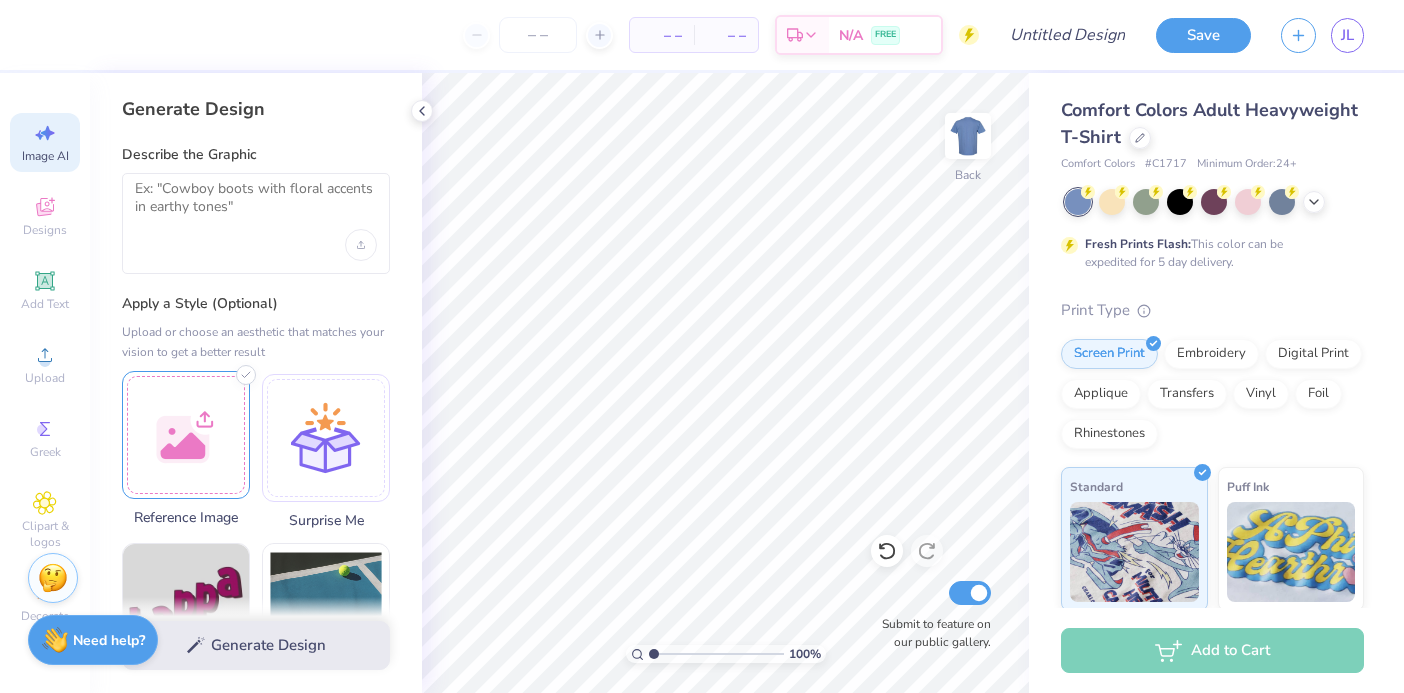 click at bounding box center (186, 435) 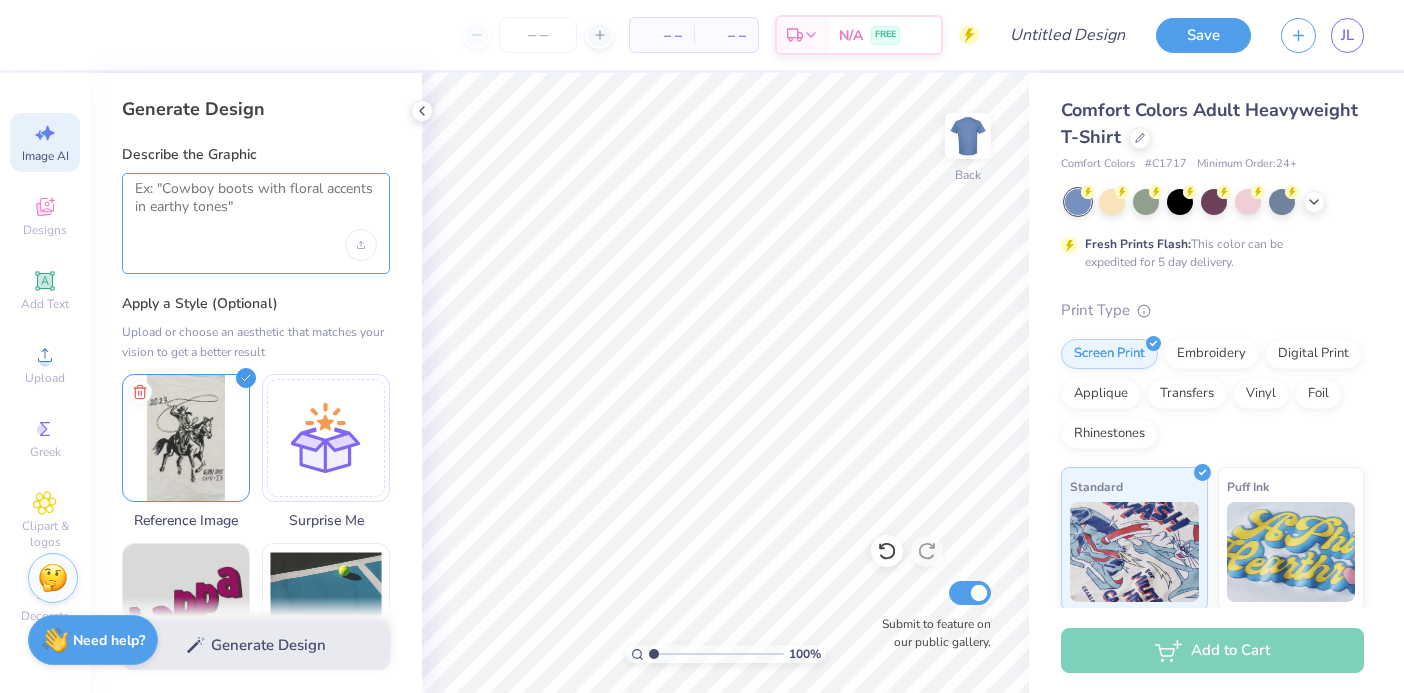 click at bounding box center [256, 205] 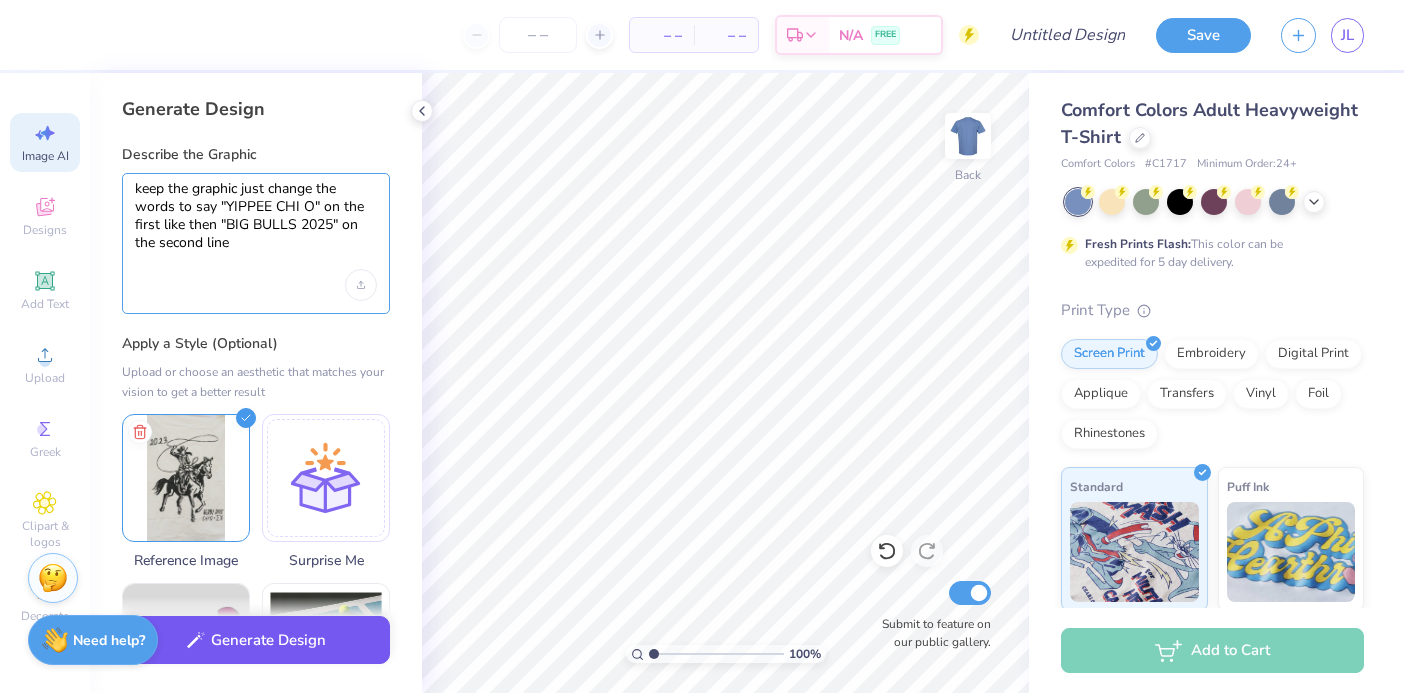 type on "keep the graphic just change the words to say "YIPPEE CHI O" on the first like then "BIG BULLS 2025" on the second line" 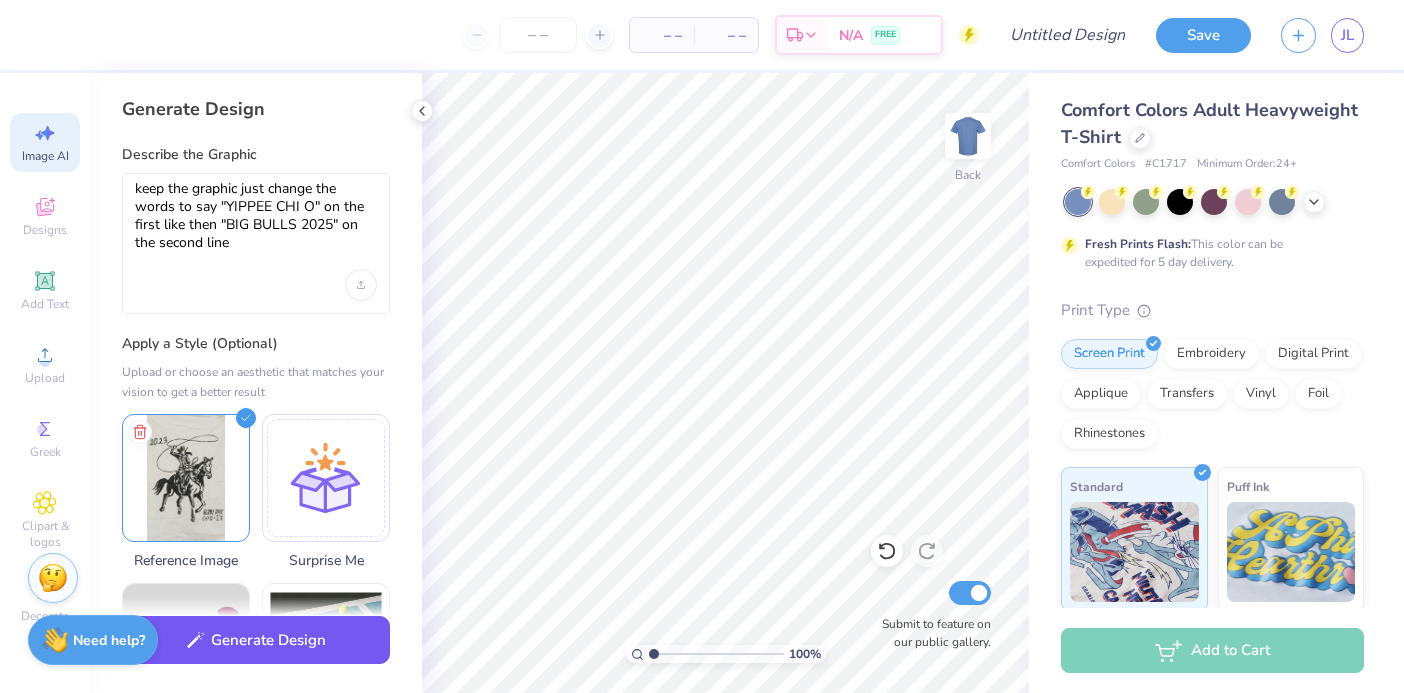 click on "Generate Design" at bounding box center (256, 640) 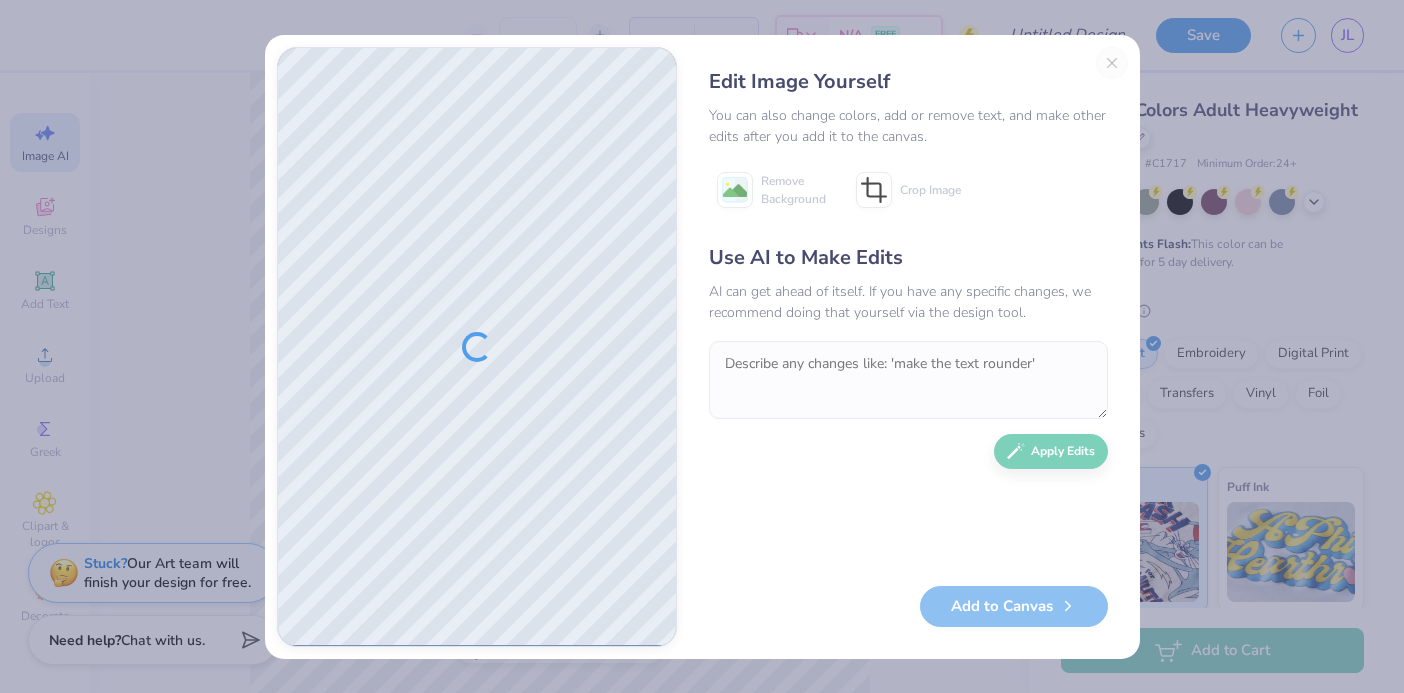 click on "Edit Image Yourself You can also change colors, add or remove text, and make other edits after you add it to the canvas. Remove Background Crop Image Use AI to Make Edits AI can get ahead of itself. If you have any specific changes, we recommend doing that yourself via the design tool. Apply Edits Add to Canvas" at bounding box center [908, 347] 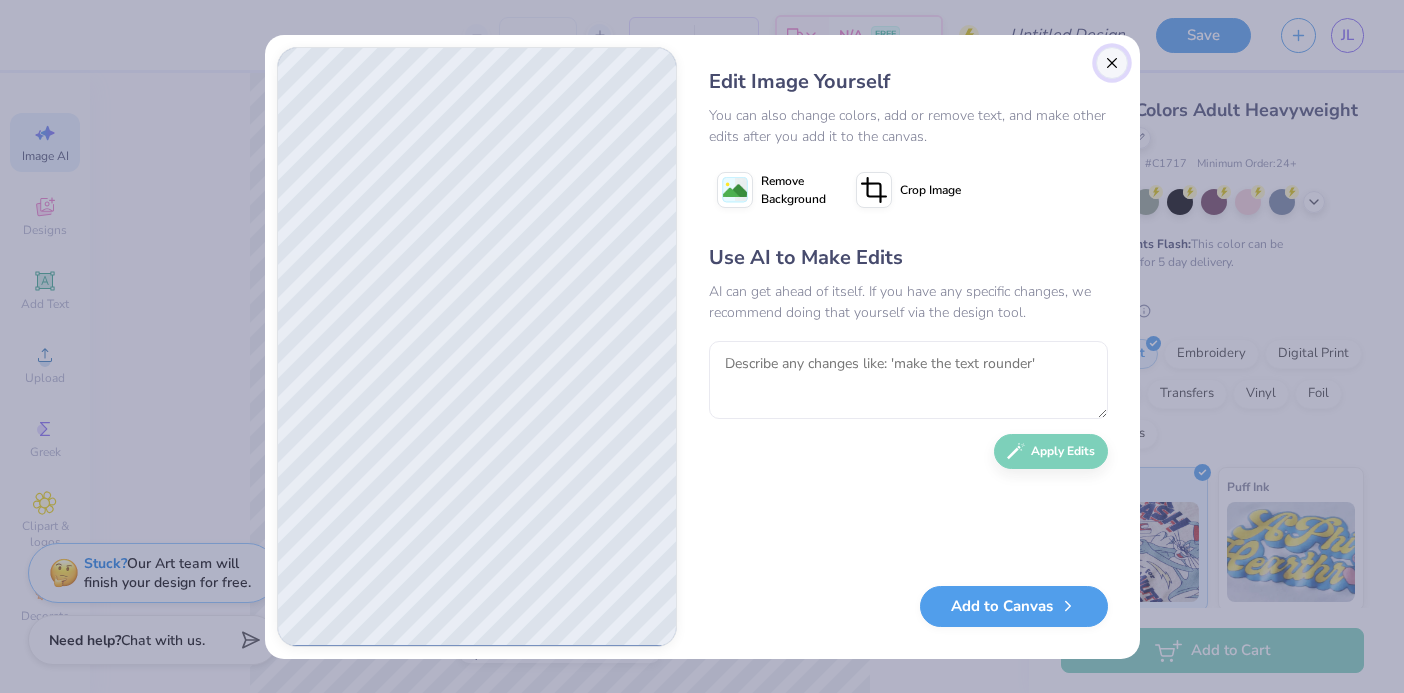 click at bounding box center [1112, 63] 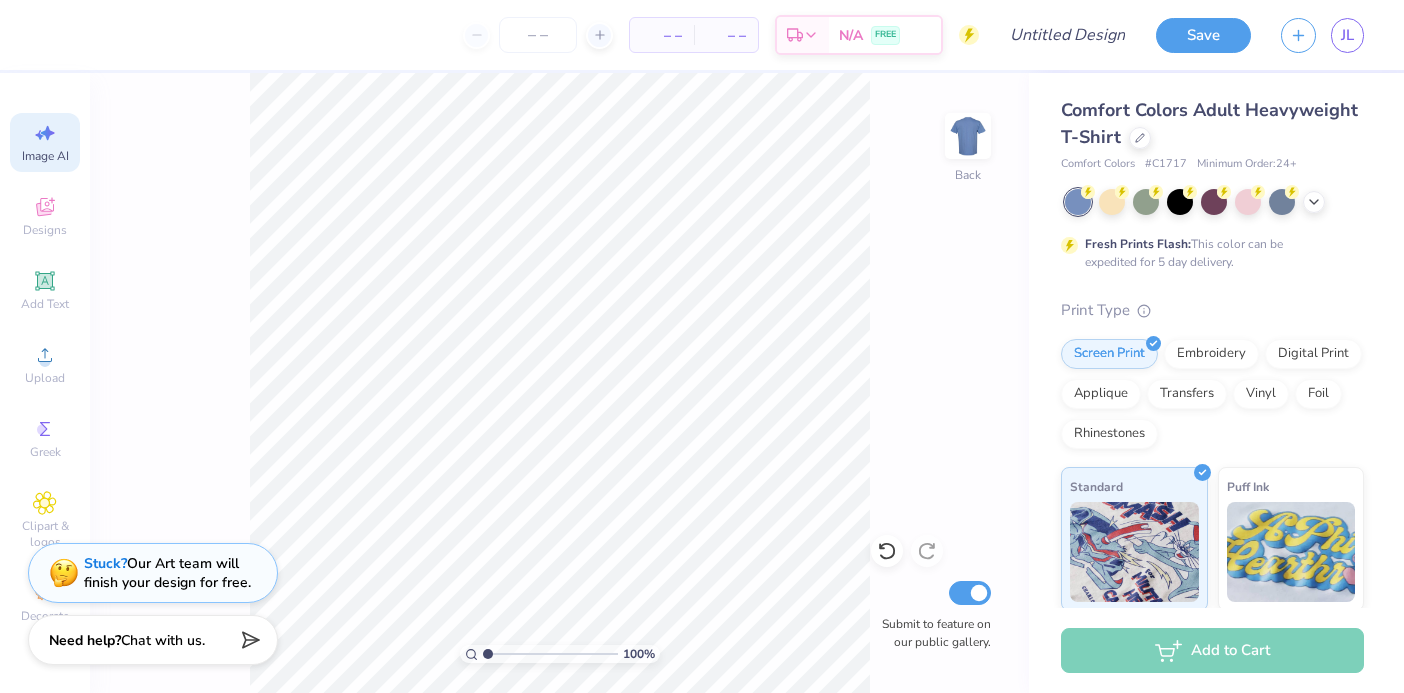 scroll, scrollTop: 0, scrollLeft: 45, axis: horizontal 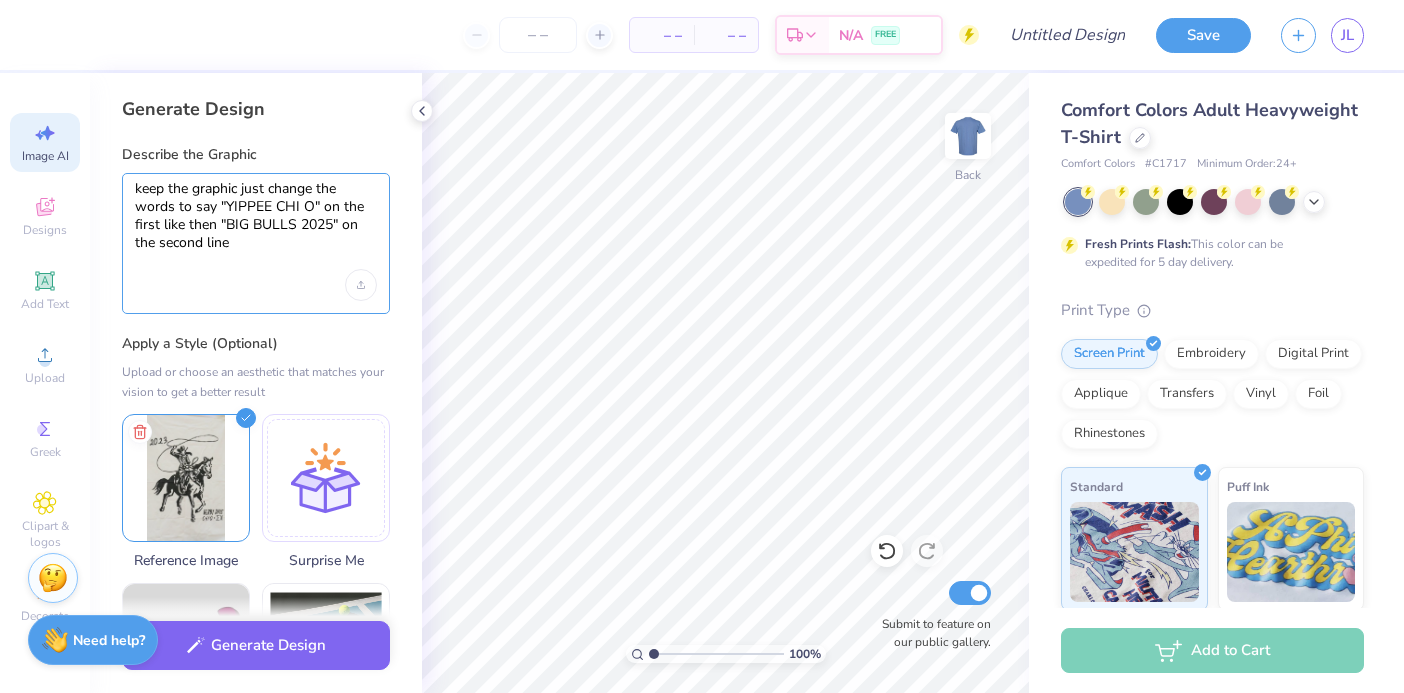 click on "keep the graphic just change the words to say "YIPPEE CHI O" on the first like then "BIG BULLS 2025" on the second line" at bounding box center (256, 225) 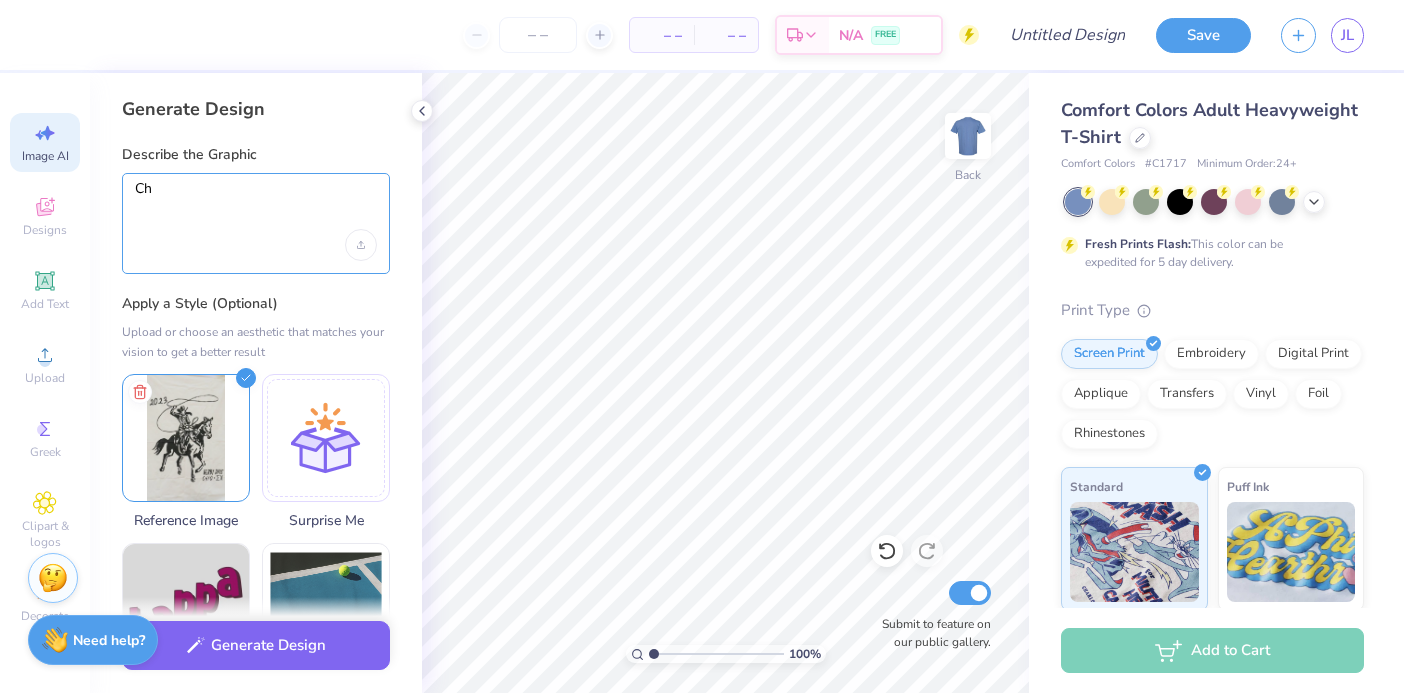 type on "C" 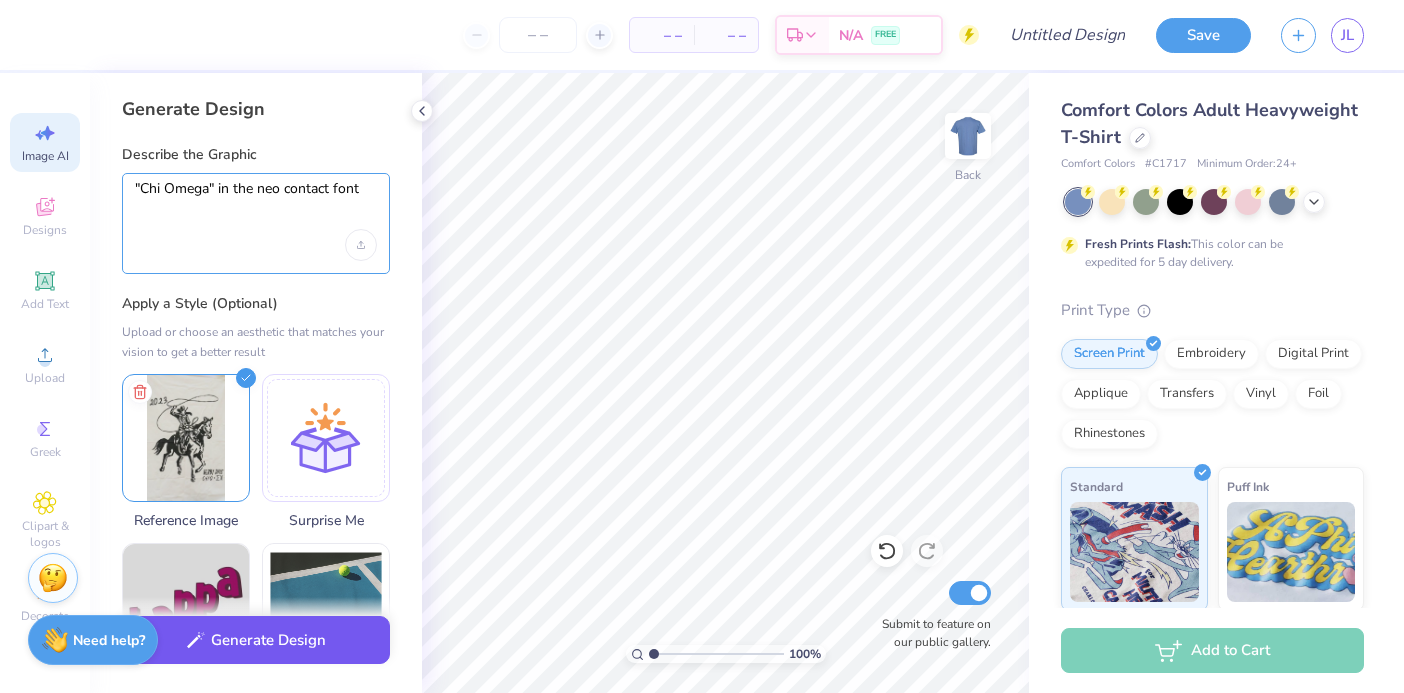 type on ""Chi Omega" in the neo contact font" 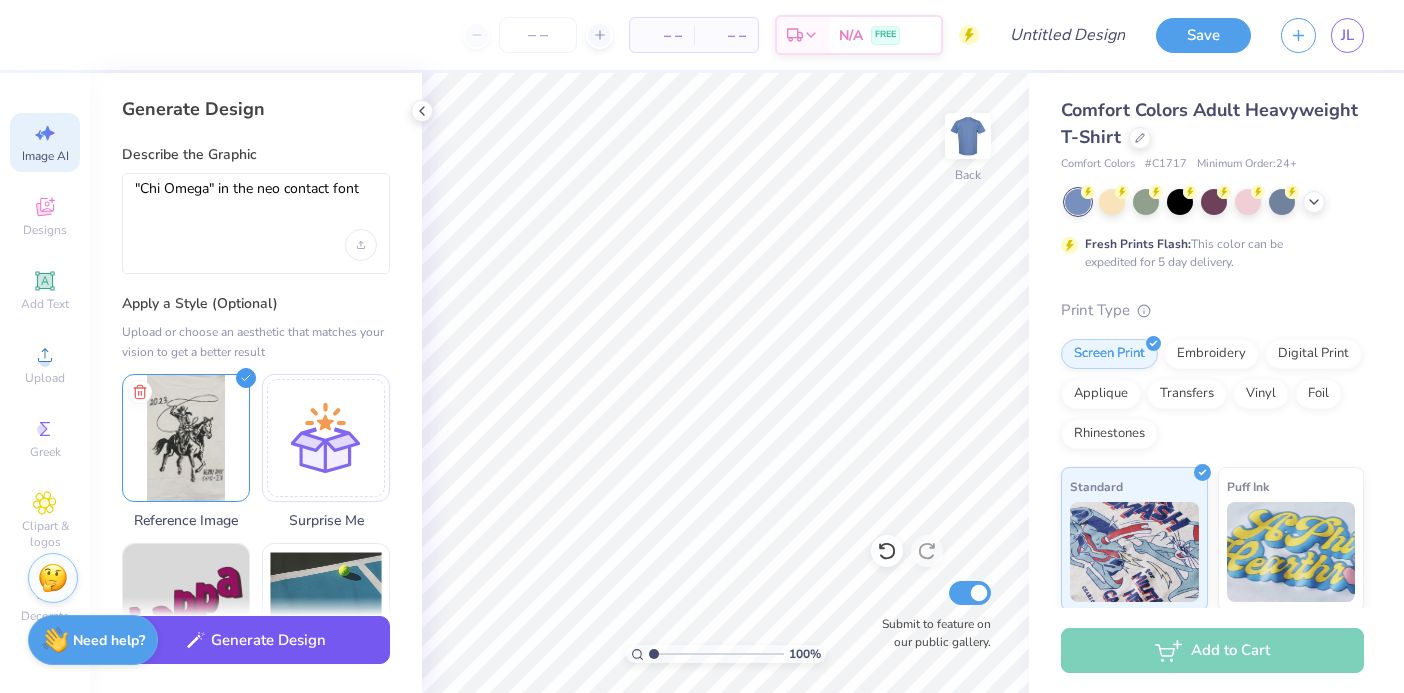 click on "Generate Design" at bounding box center [256, 640] 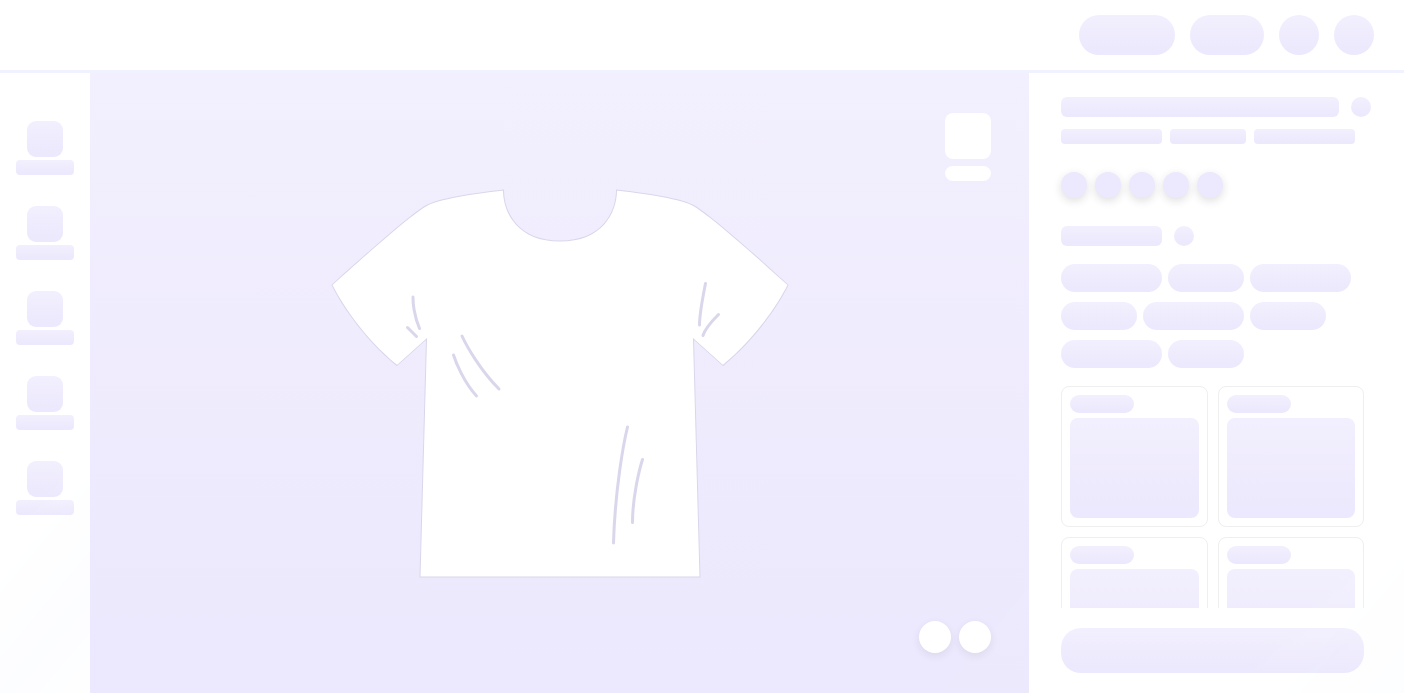scroll, scrollTop: 0, scrollLeft: 0, axis: both 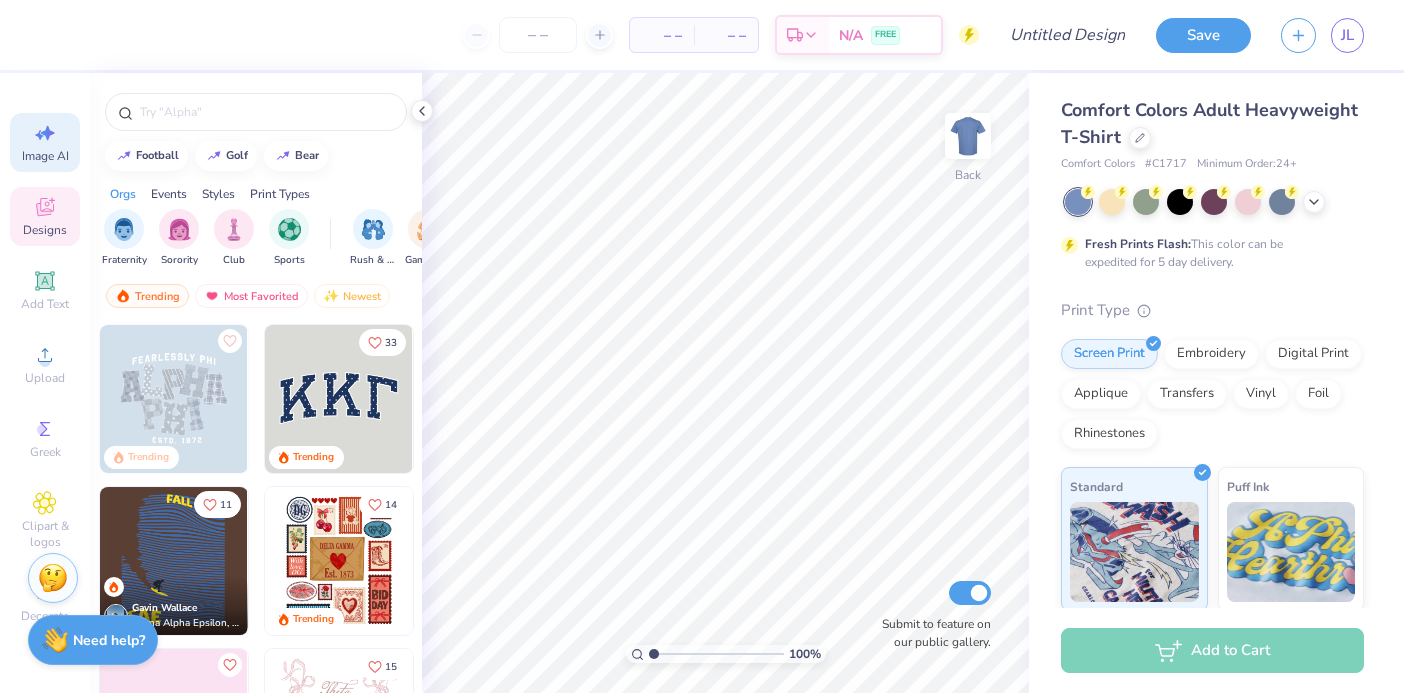 click on "Image AI" at bounding box center (45, 142) 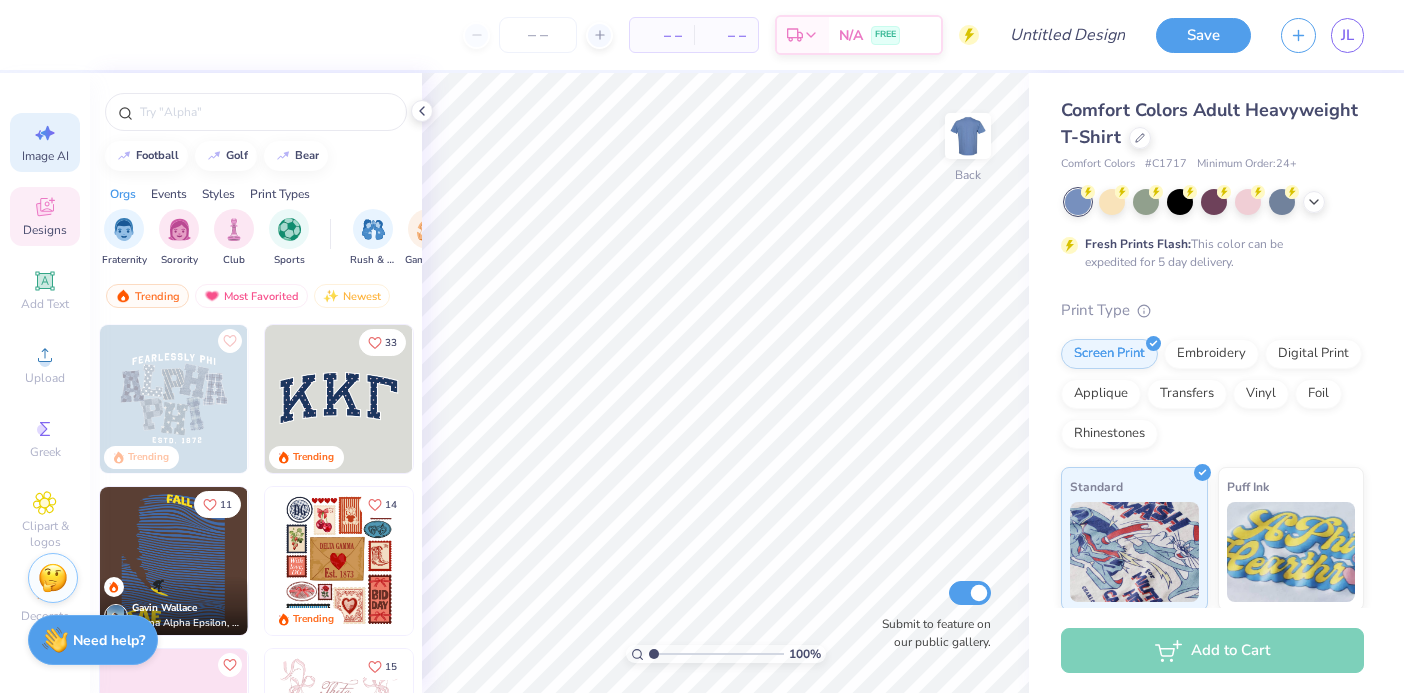 select on "4" 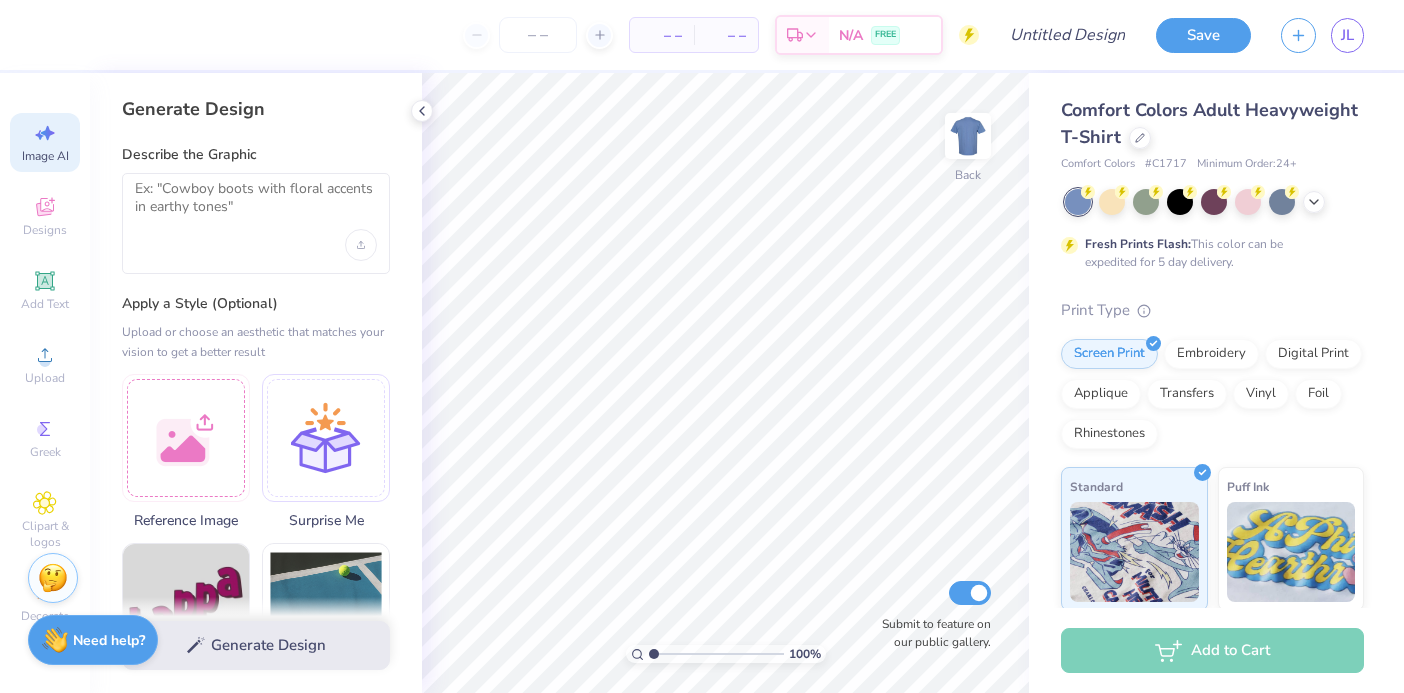 click at bounding box center [256, 223] 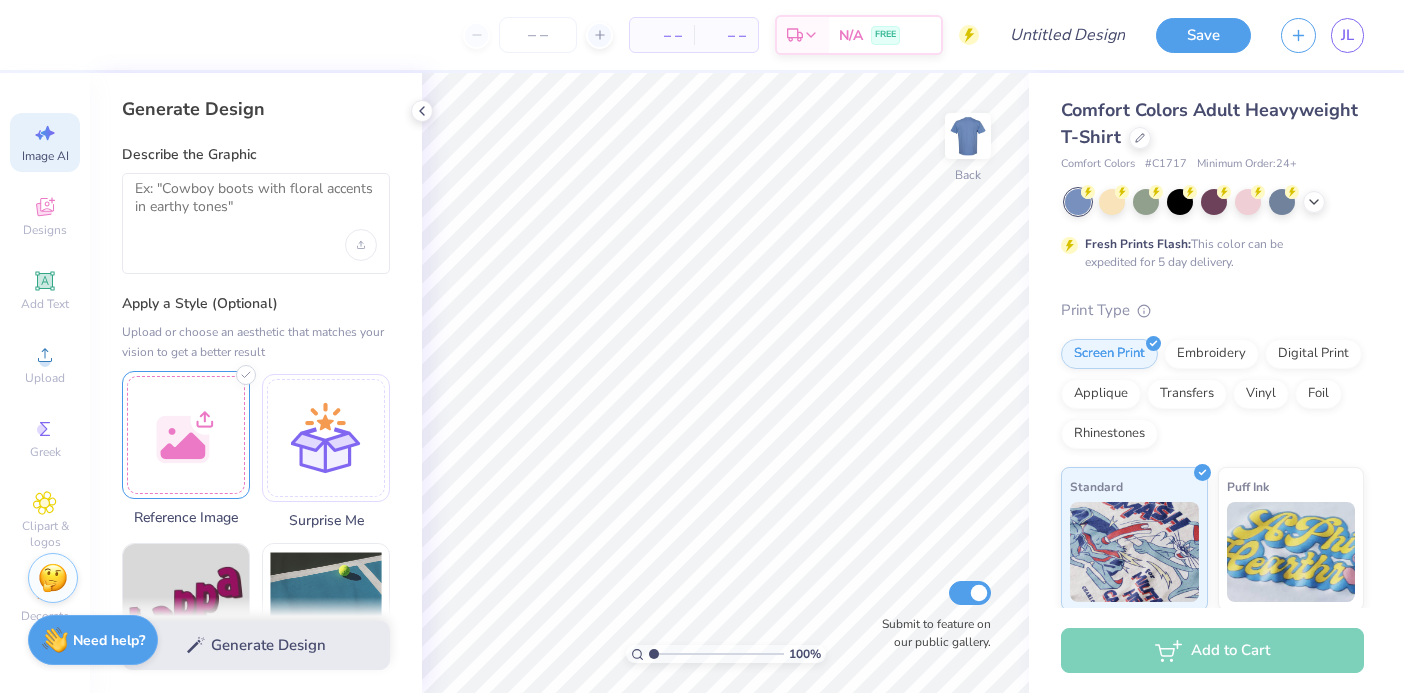 click at bounding box center (186, 435) 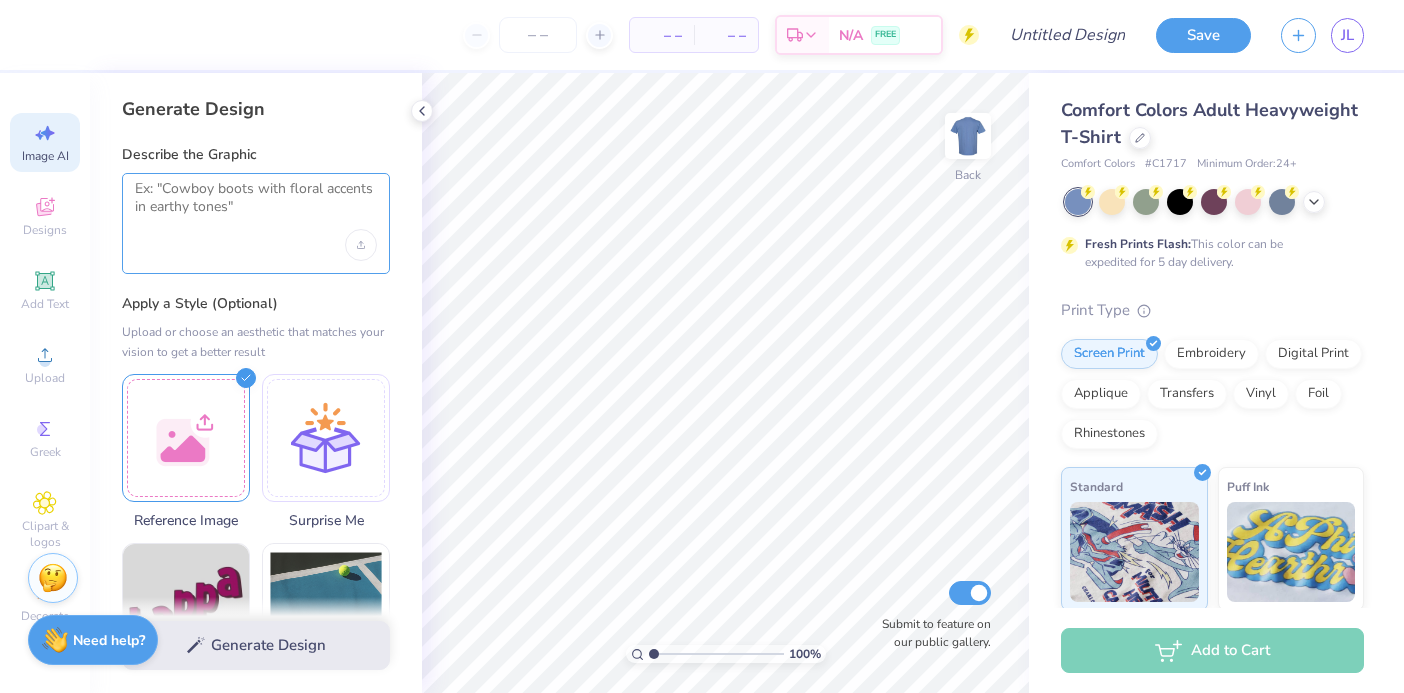 click at bounding box center (256, 205) 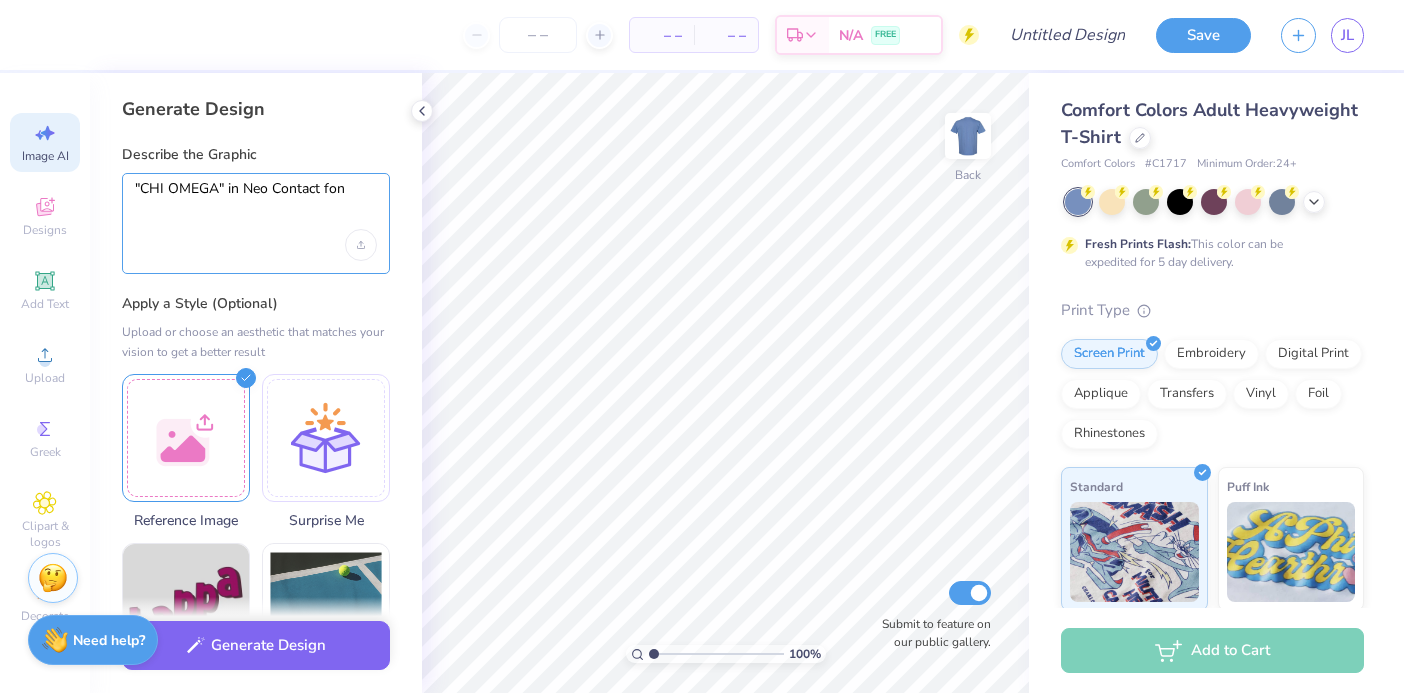 type on ""CHI OMEGA" in Neo Contact font" 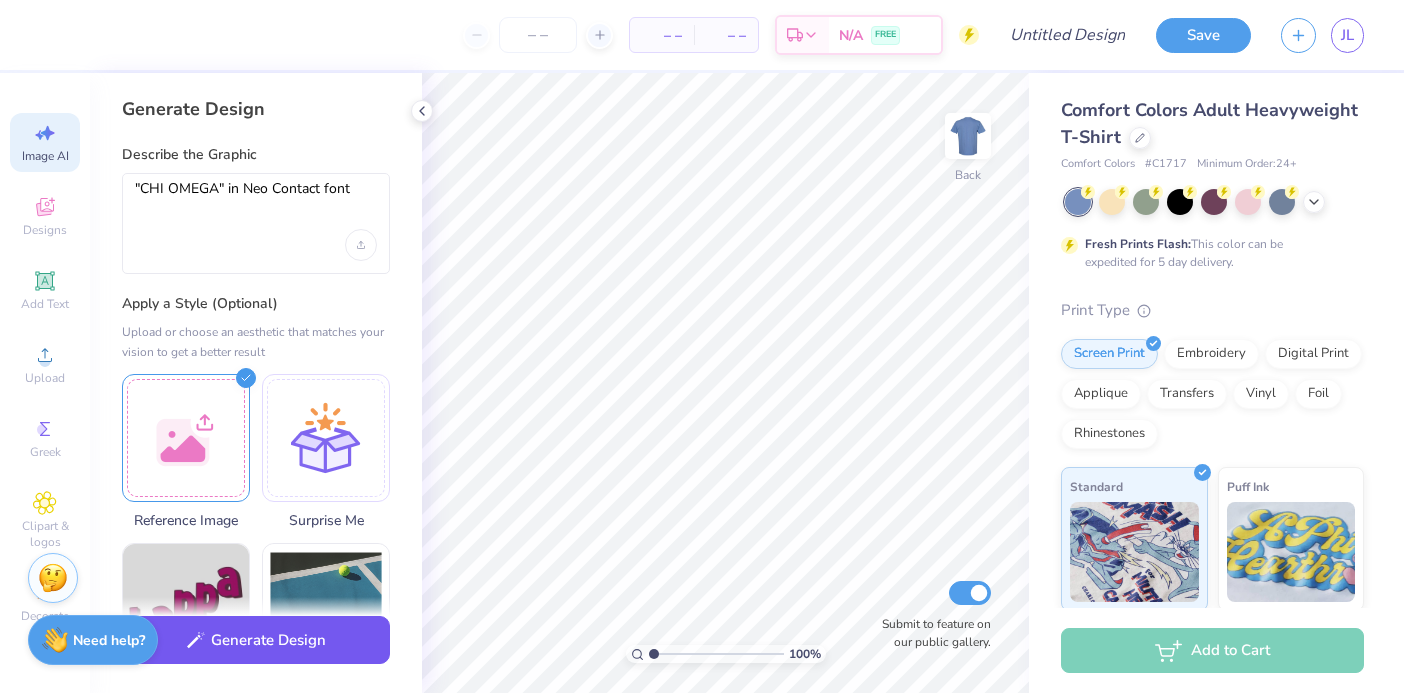 click on "Generate Design" at bounding box center (256, 640) 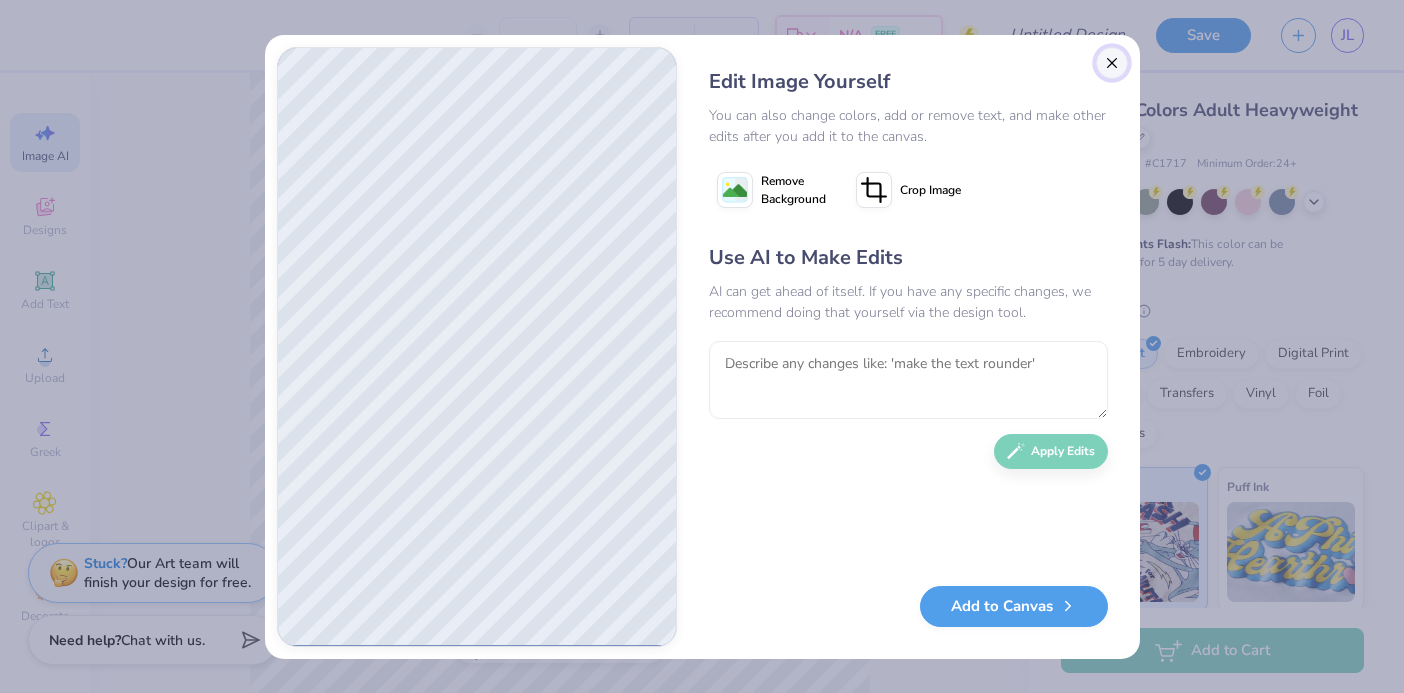 click at bounding box center [1112, 63] 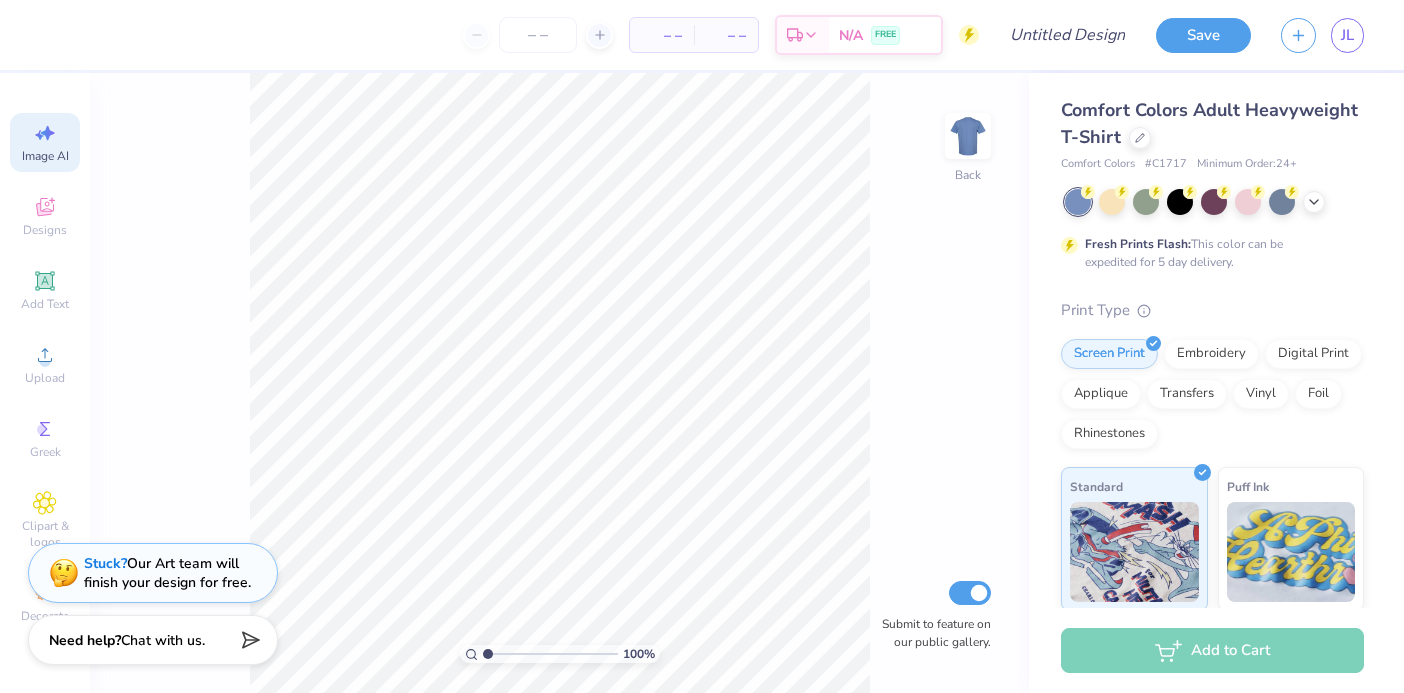 scroll, scrollTop: 0, scrollLeft: 45, axis: horizontal 